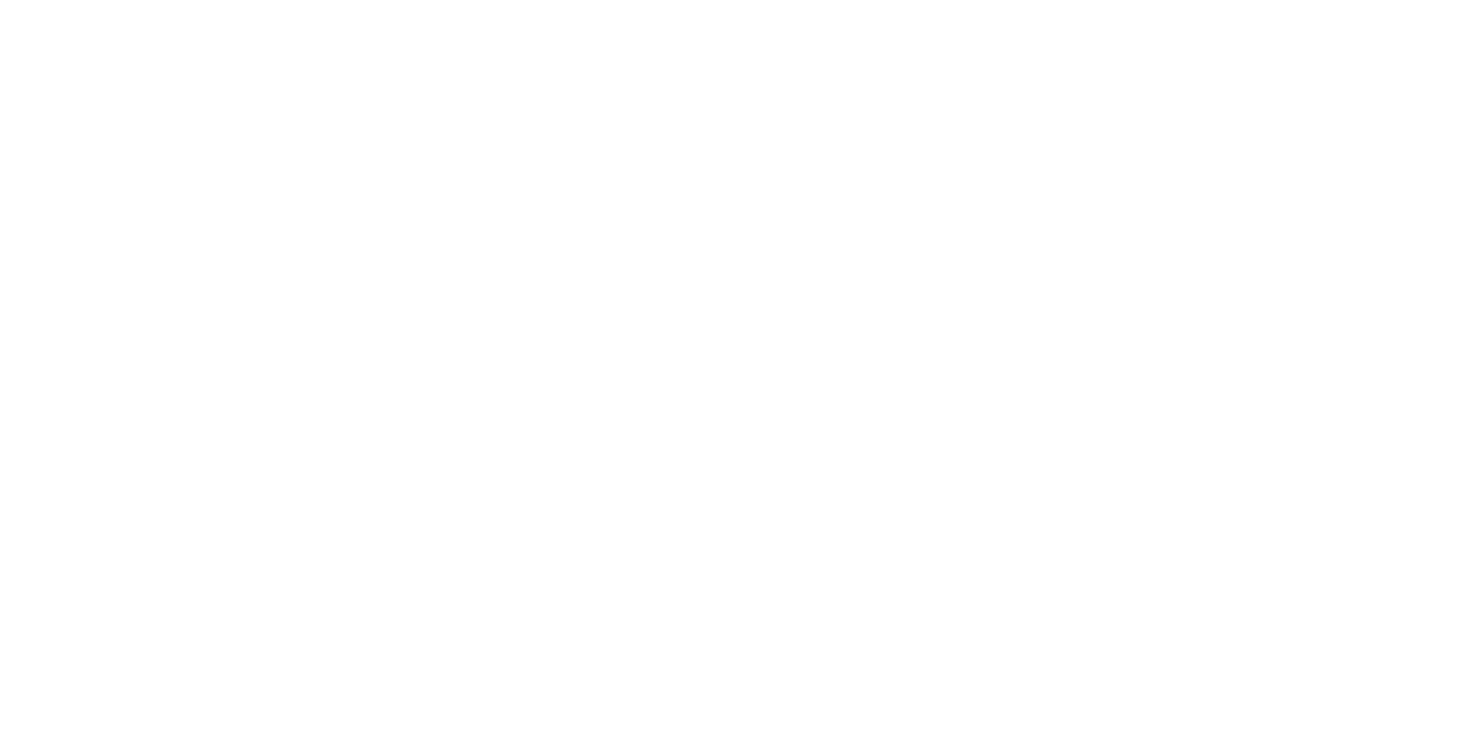 scroll, scrollTop: 0, scrollLeft: 0, axis: both 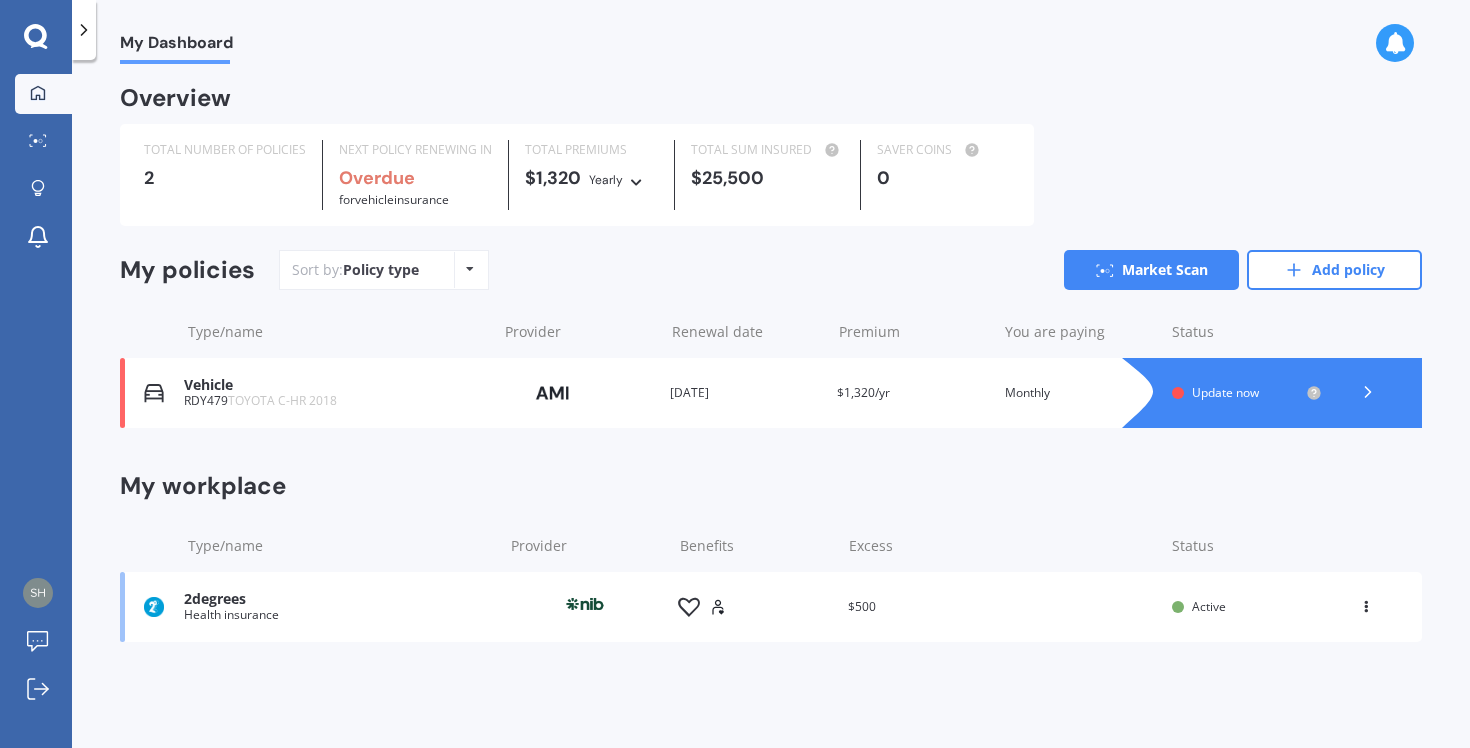 click on "Update now" at bounding box center [1225, 392] 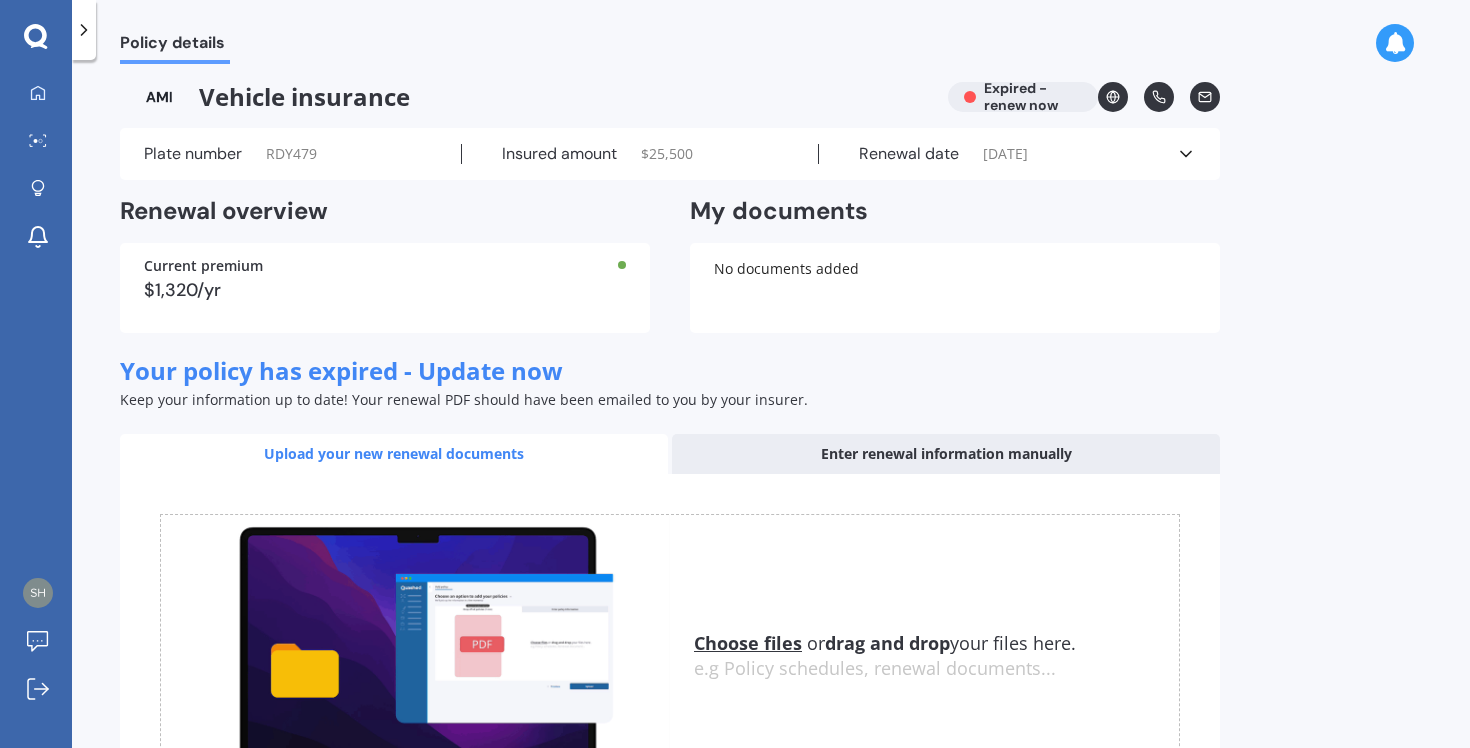 scroll, scrollTop: 0, scrollLeft: 0, axis: both 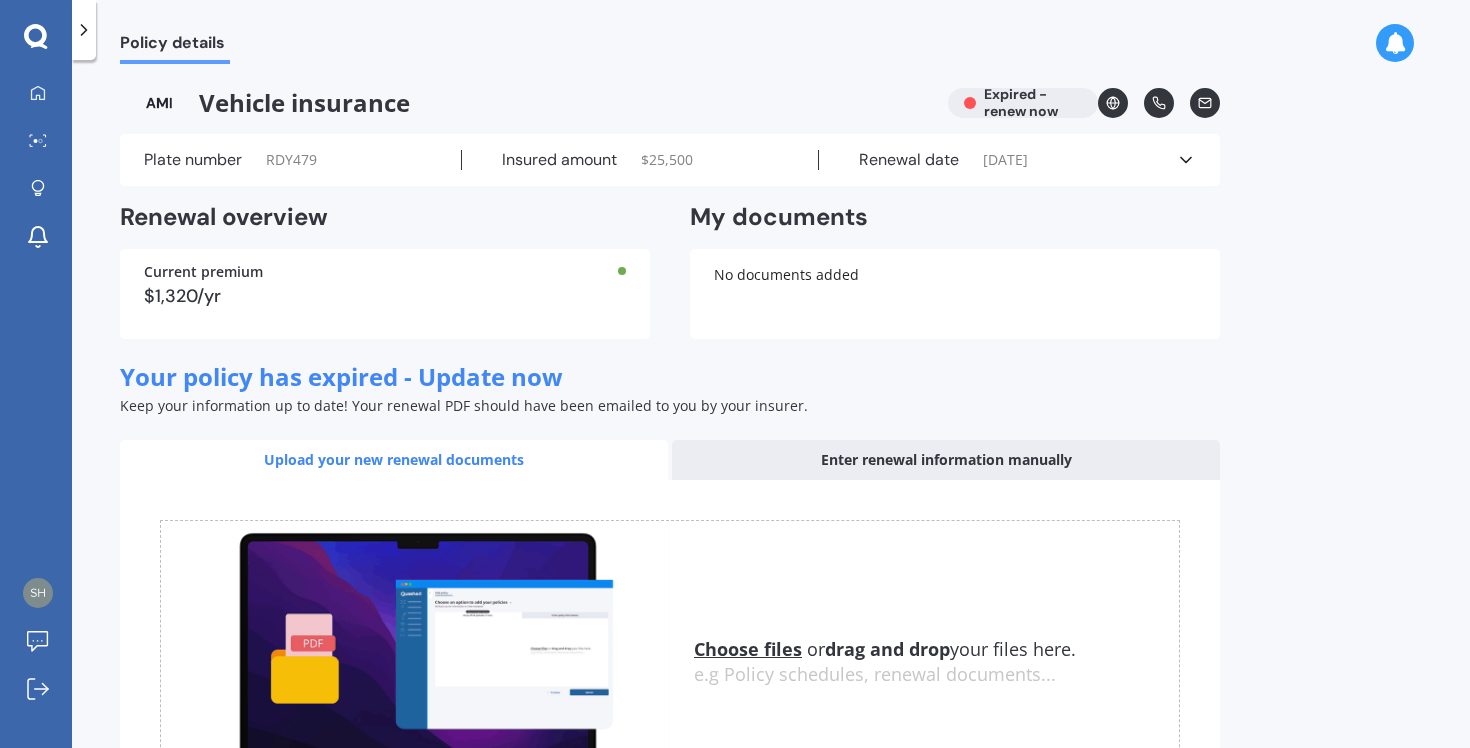 click on "22/05/2024" at bounding box center (1005, 160) 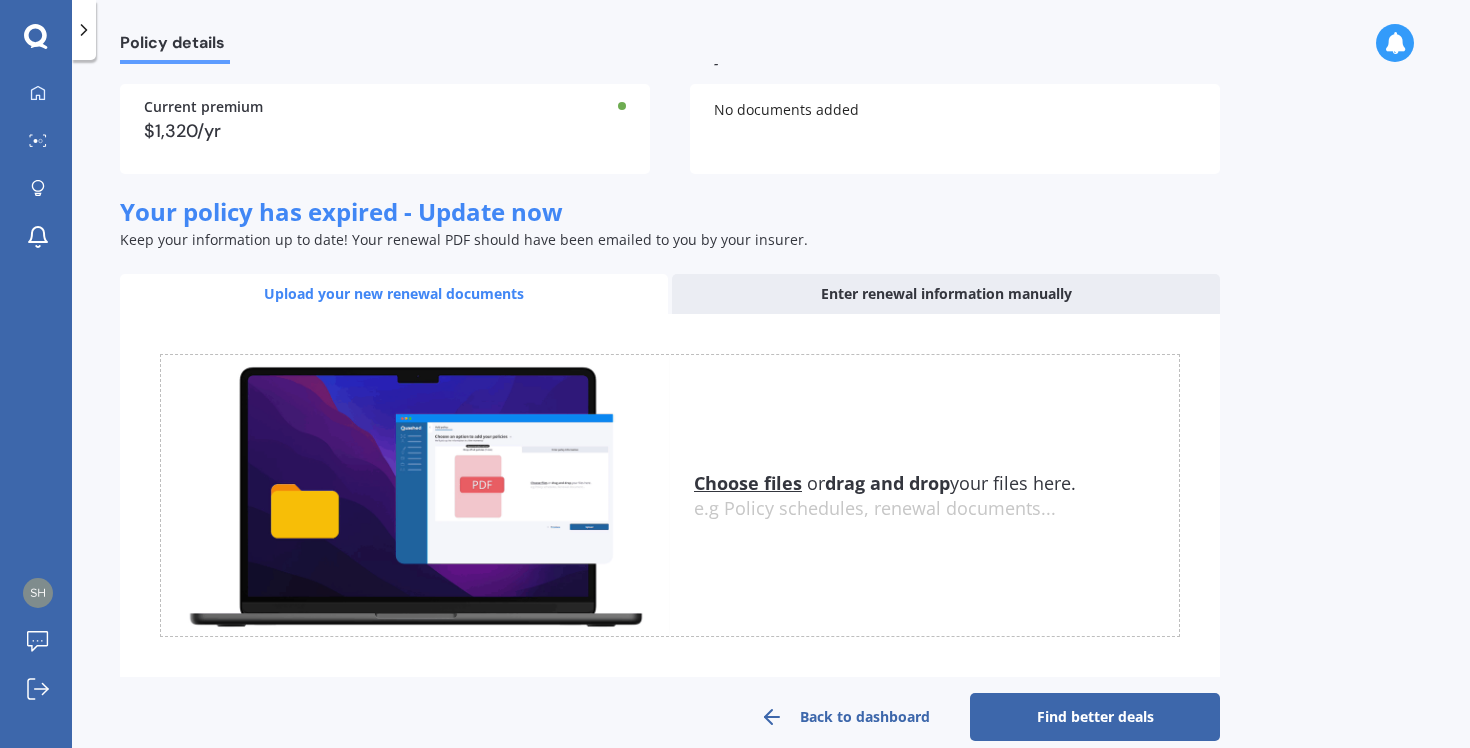 scroll, scrollTop: 0, scrollLeft: 0, axis: both 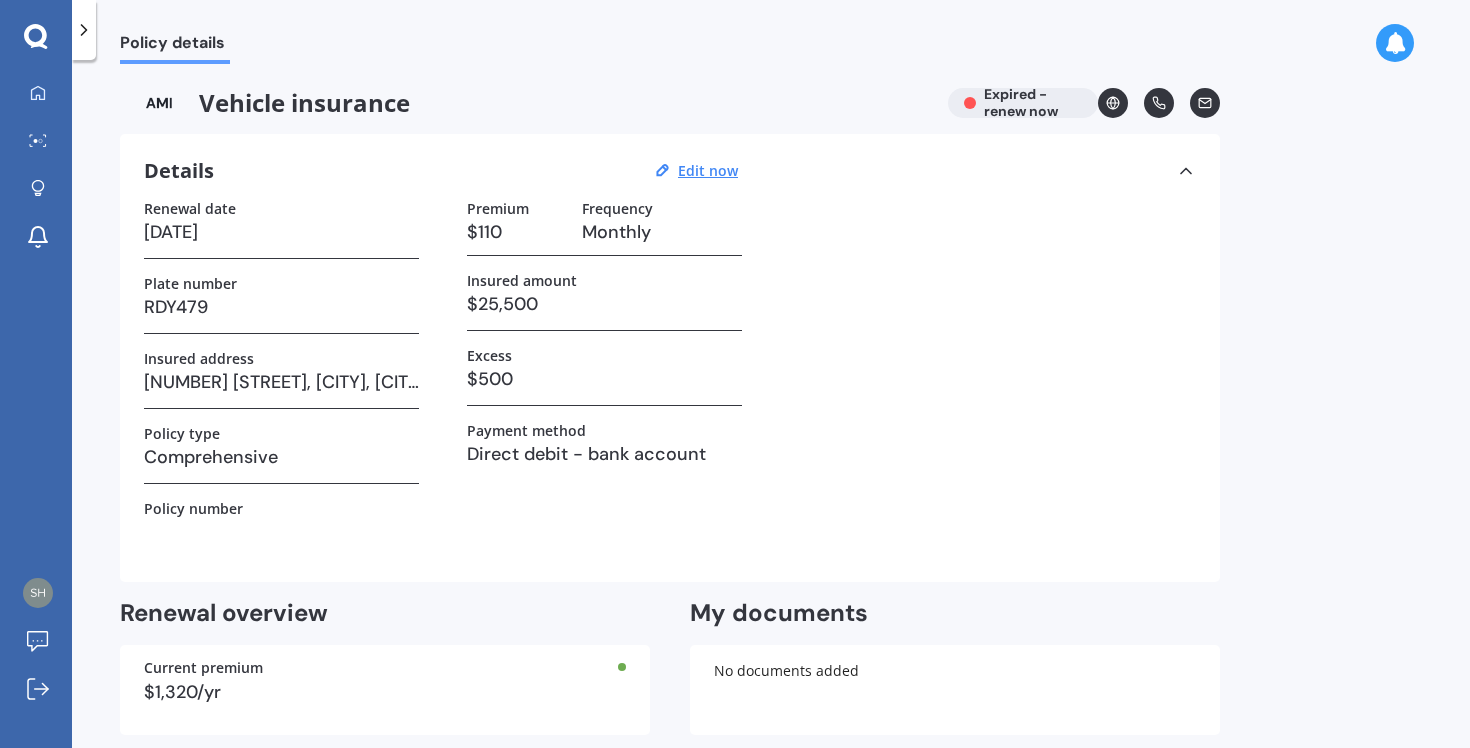 click on "Vehicle insurance Expired - renew now" at bounding box center [670, 103] 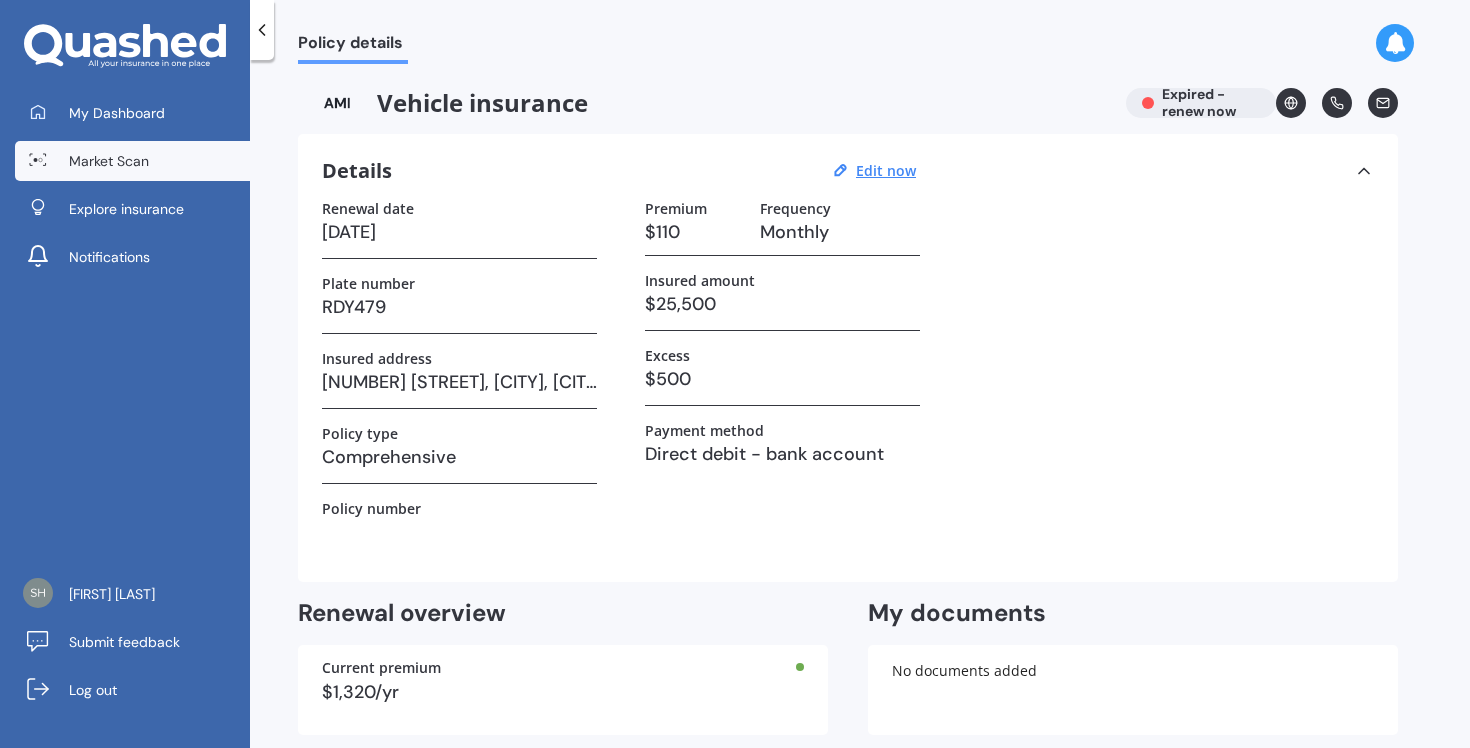 click on "Market Scan" at bounding box center [132, 161] 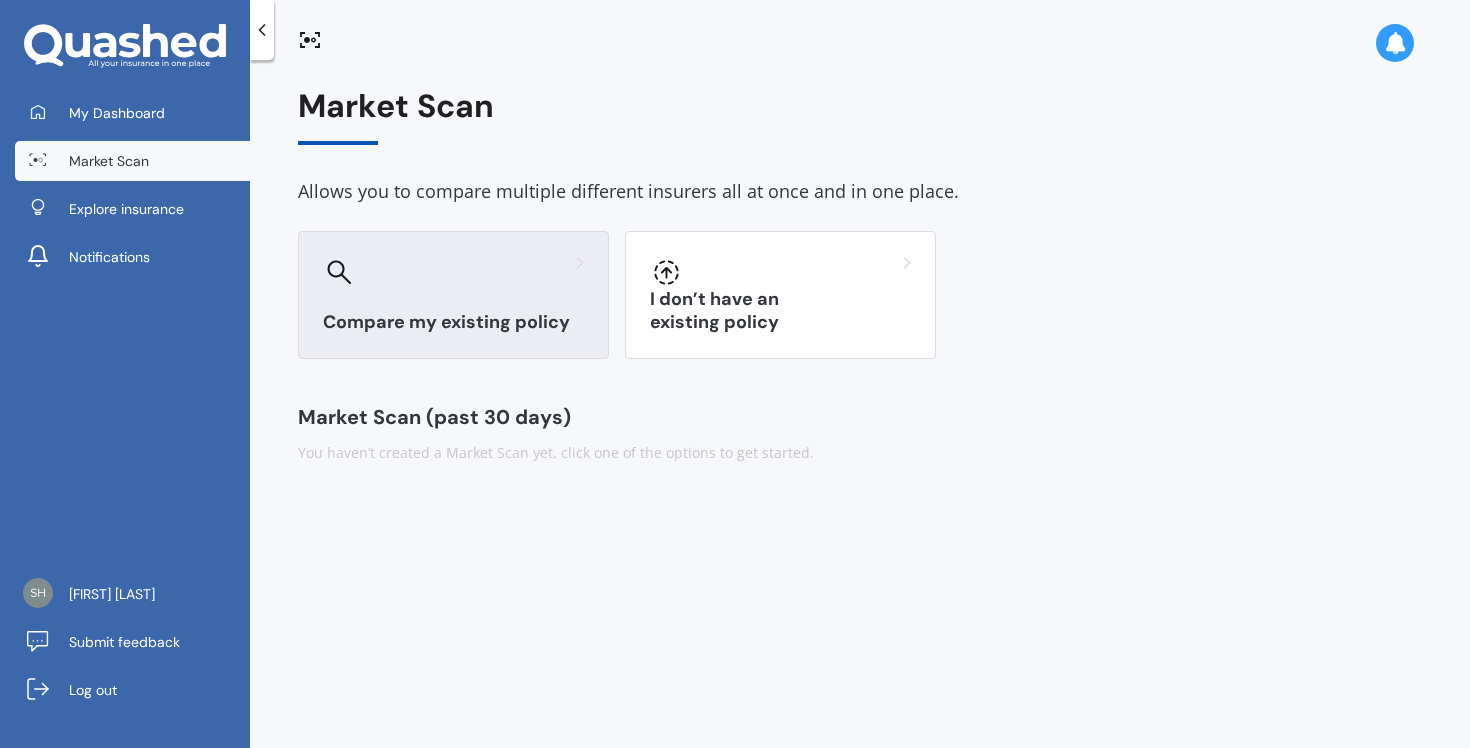 click at bounding box center (453, 272) 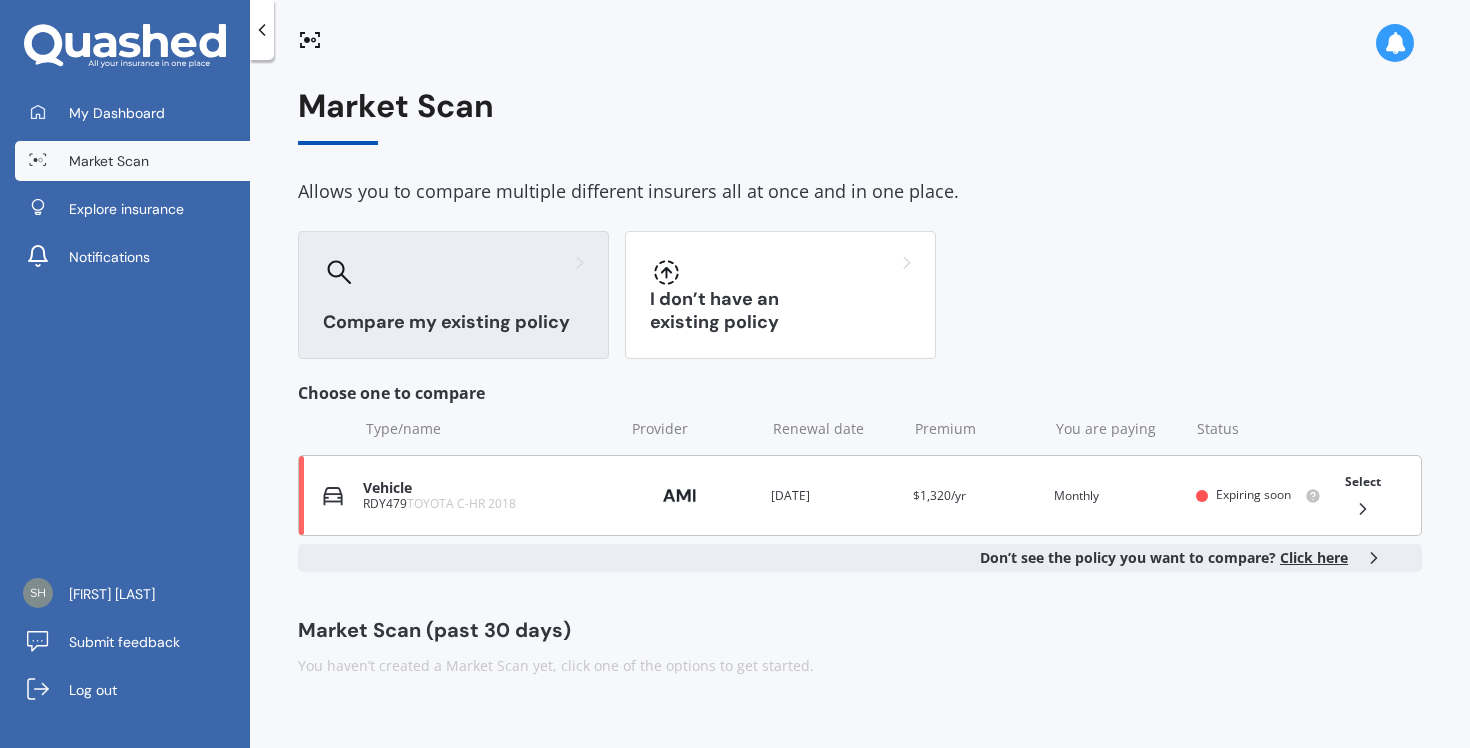 click on "Vehicle RDY479  TOYOTA C-HR 2018 Provider Renewal date 22 May 2024 Premium $1,320/yr You are paying Monthly Status Expiring soon Select" at bounding box center [860, 495] 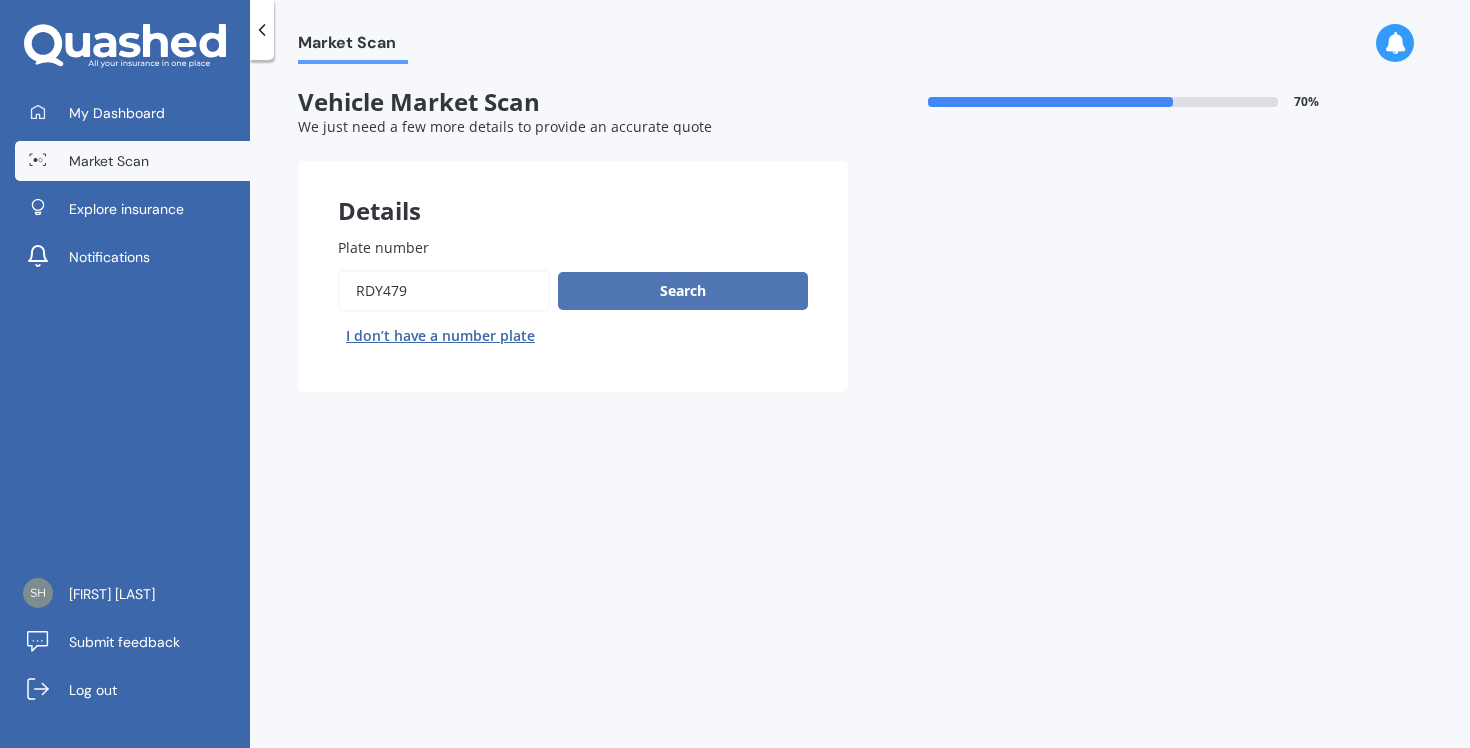click on "Search" at bounding box center [683, 291] 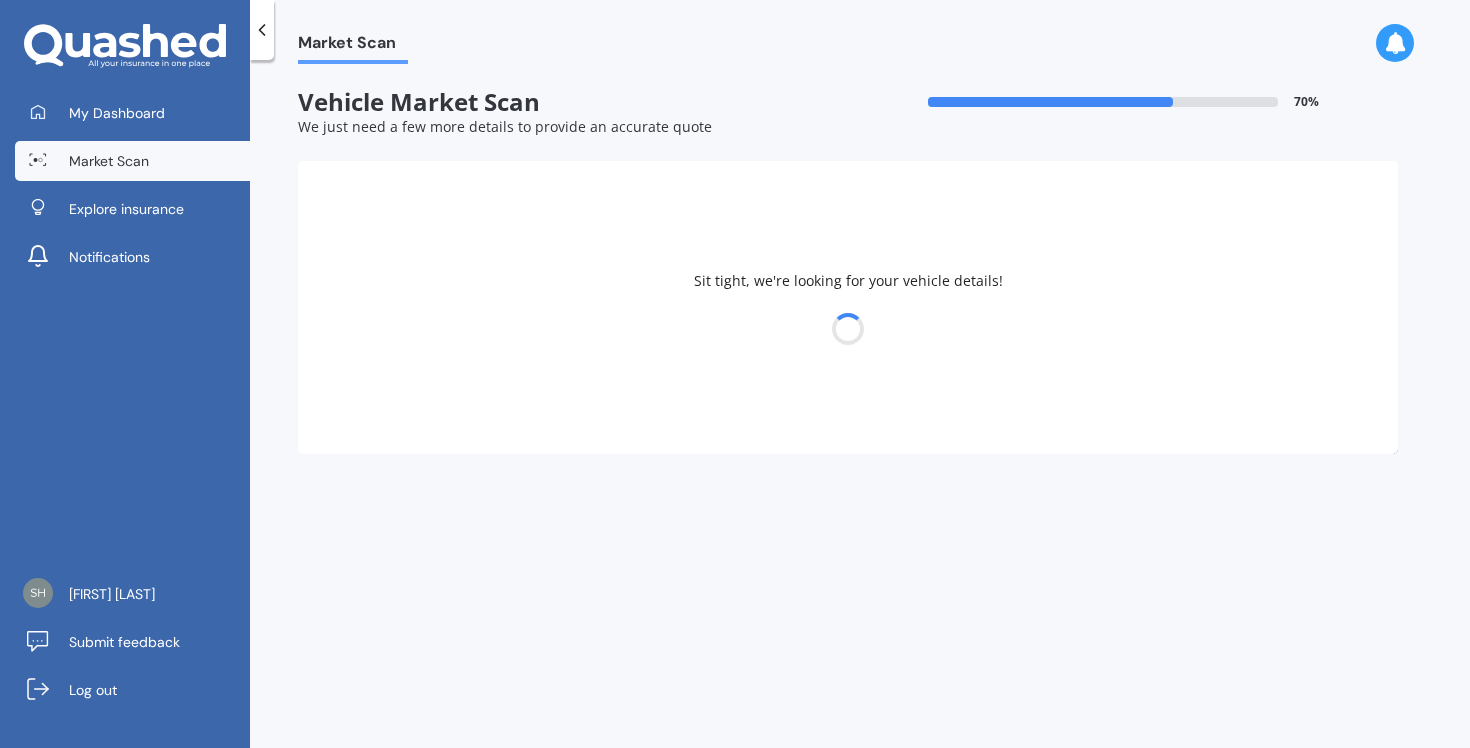 select on "TOYOTA" 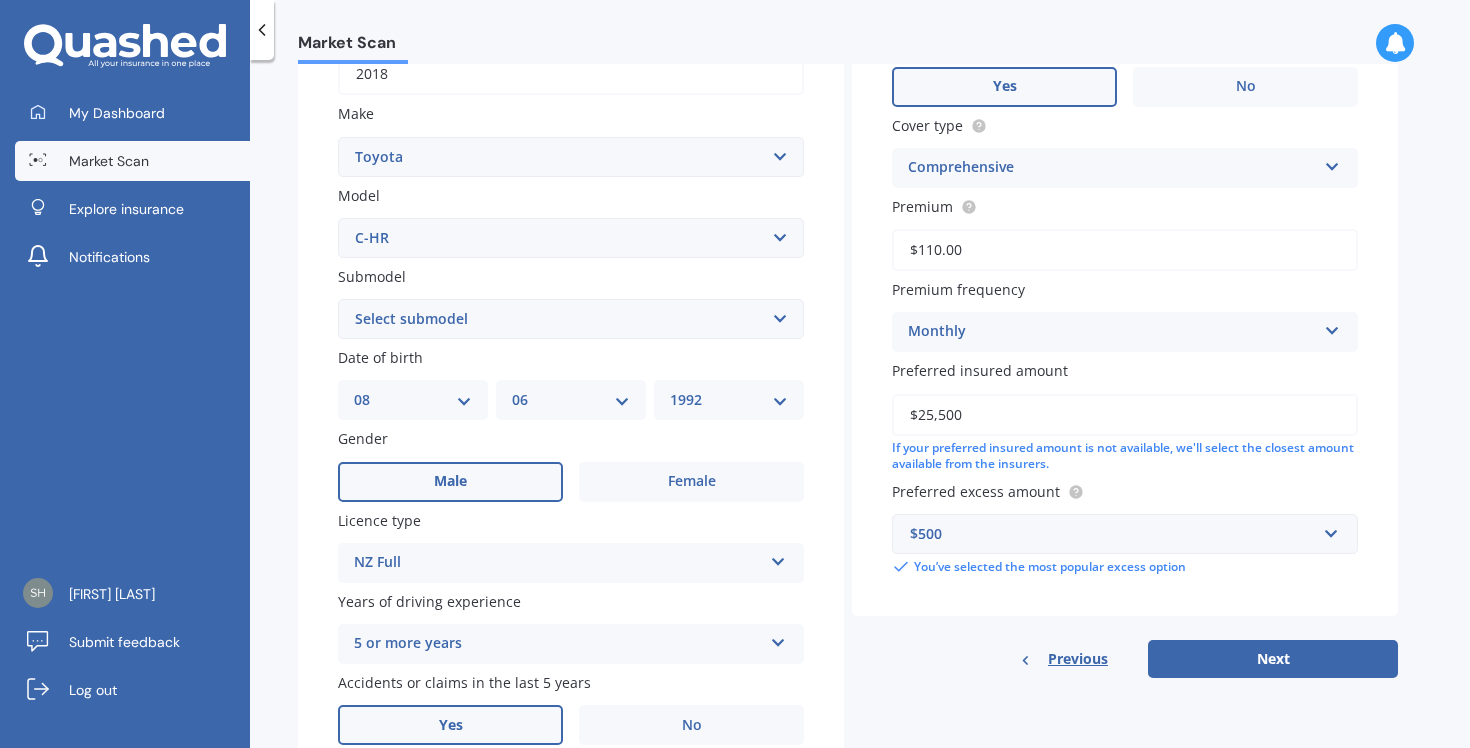 scroll, scrollTop: 445, scrollLeft: 0, axis: vertical 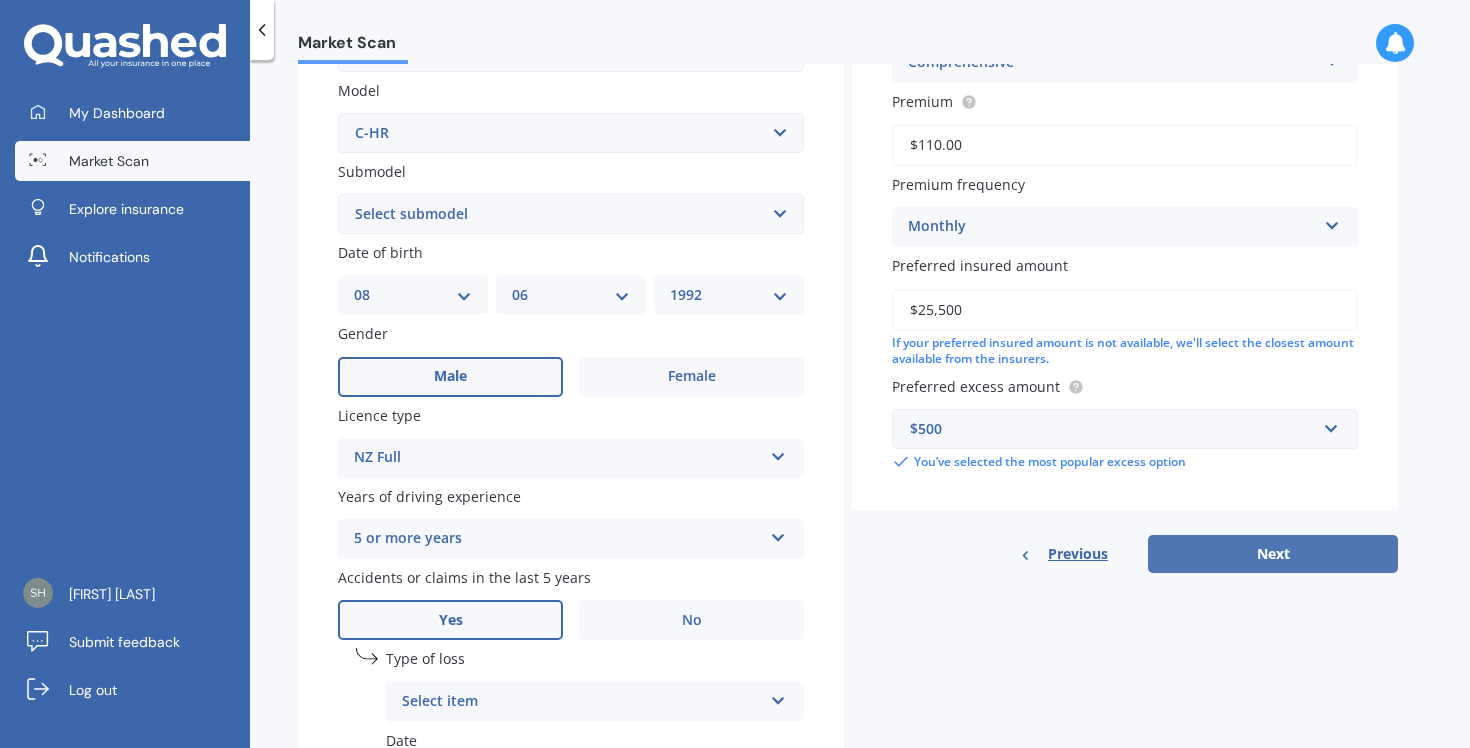 click on "Next" at bounding box center (1273, 554) 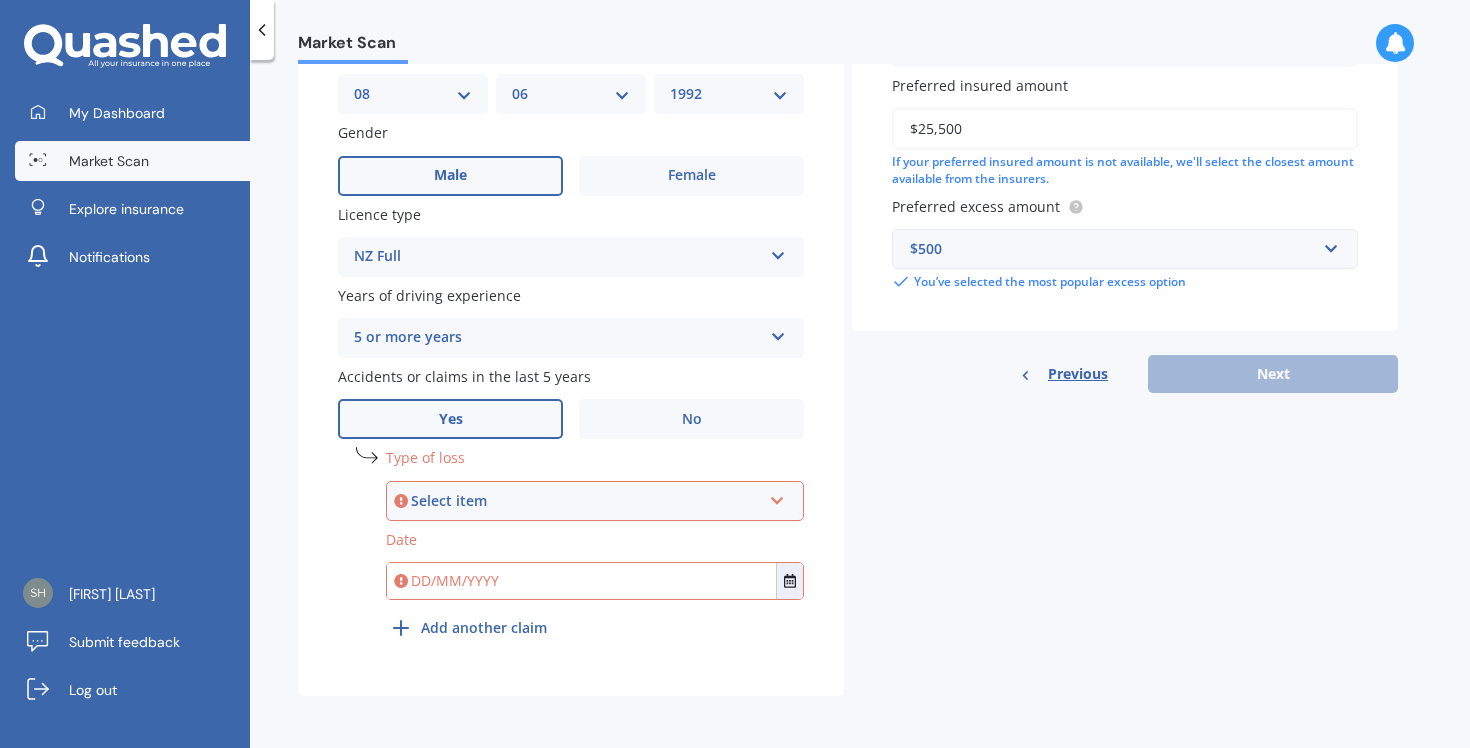 scroll, scrollTop: 398, scrollLeft: 0, axis: vertical 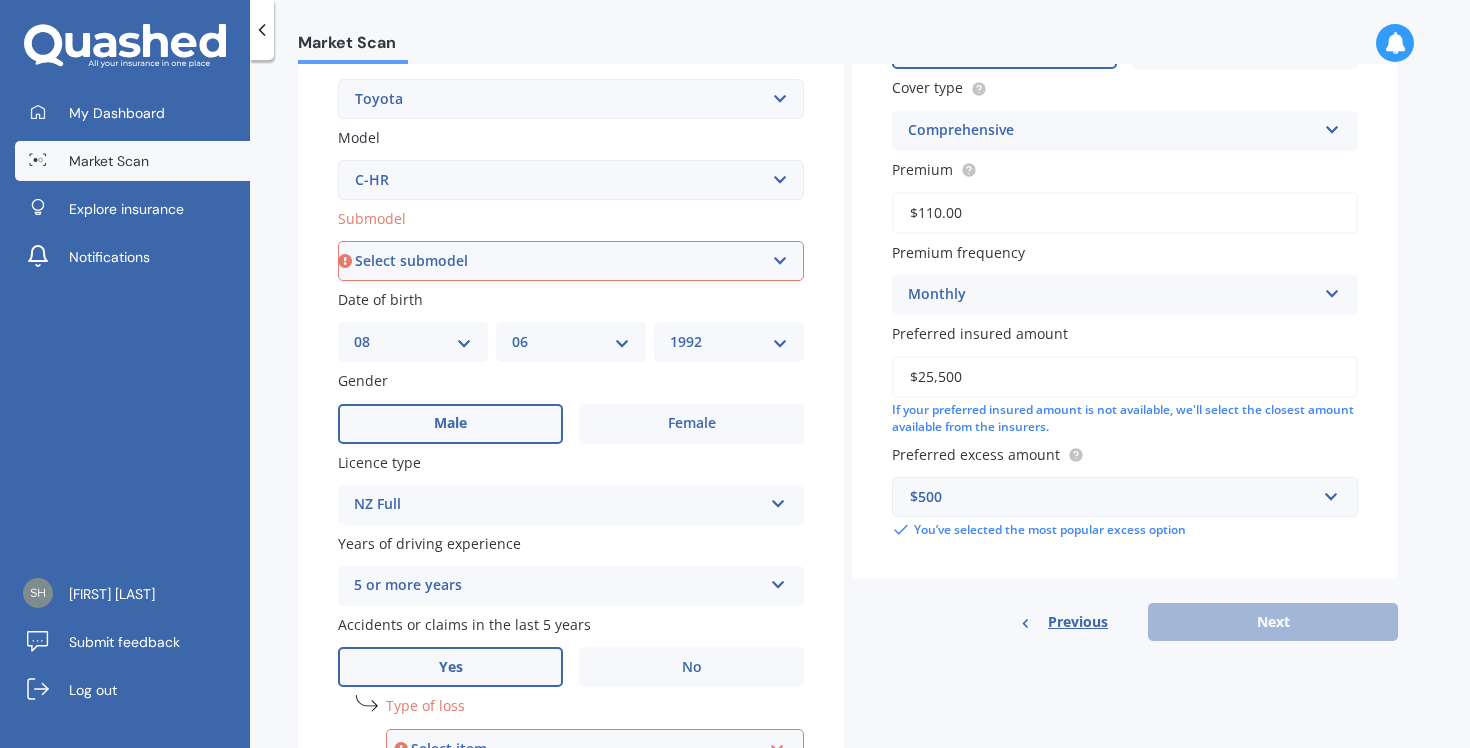 click on "Select submodel Hybrid Station Wagon SUV" at bounding box center [571, 261] 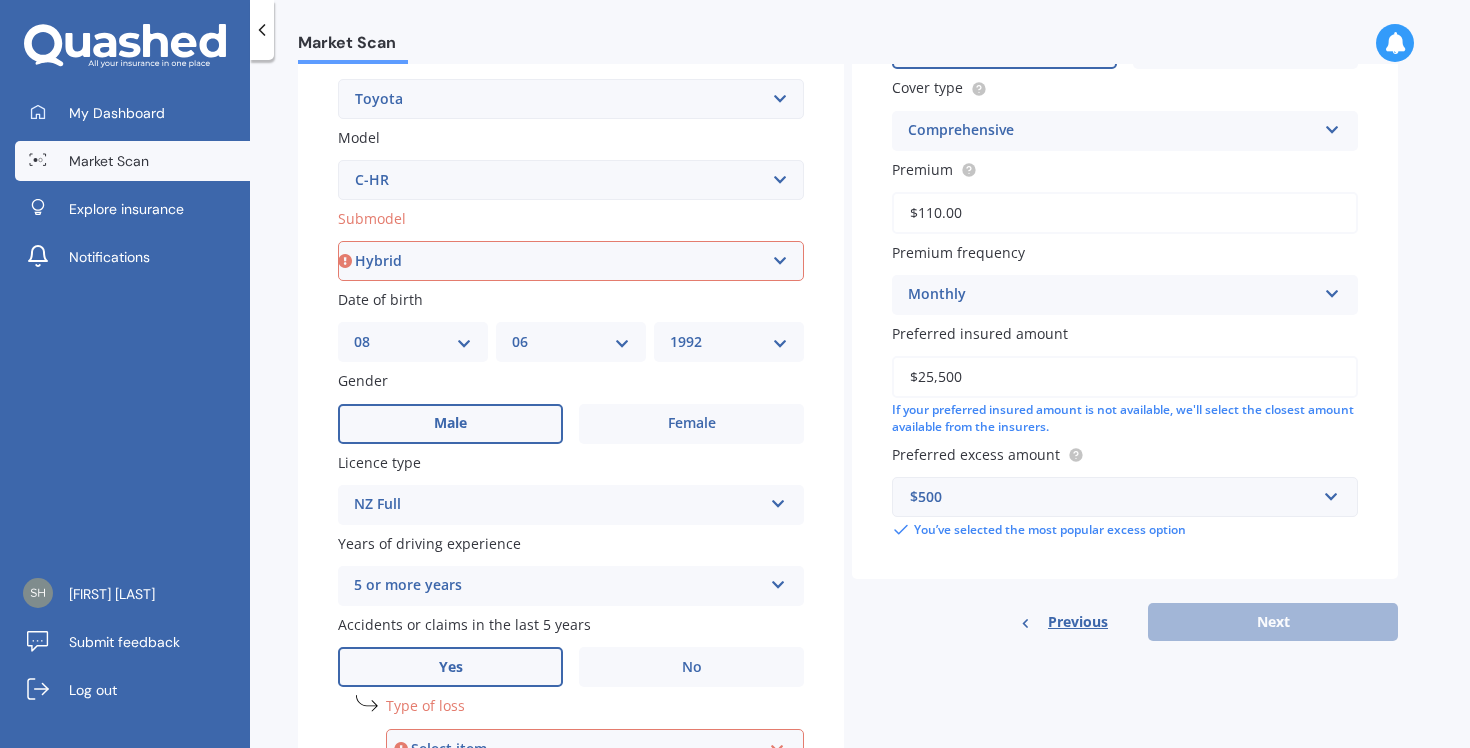 click on "Select submodel Hybrid Station Wagon SUV" at bounding box center (571, 261) 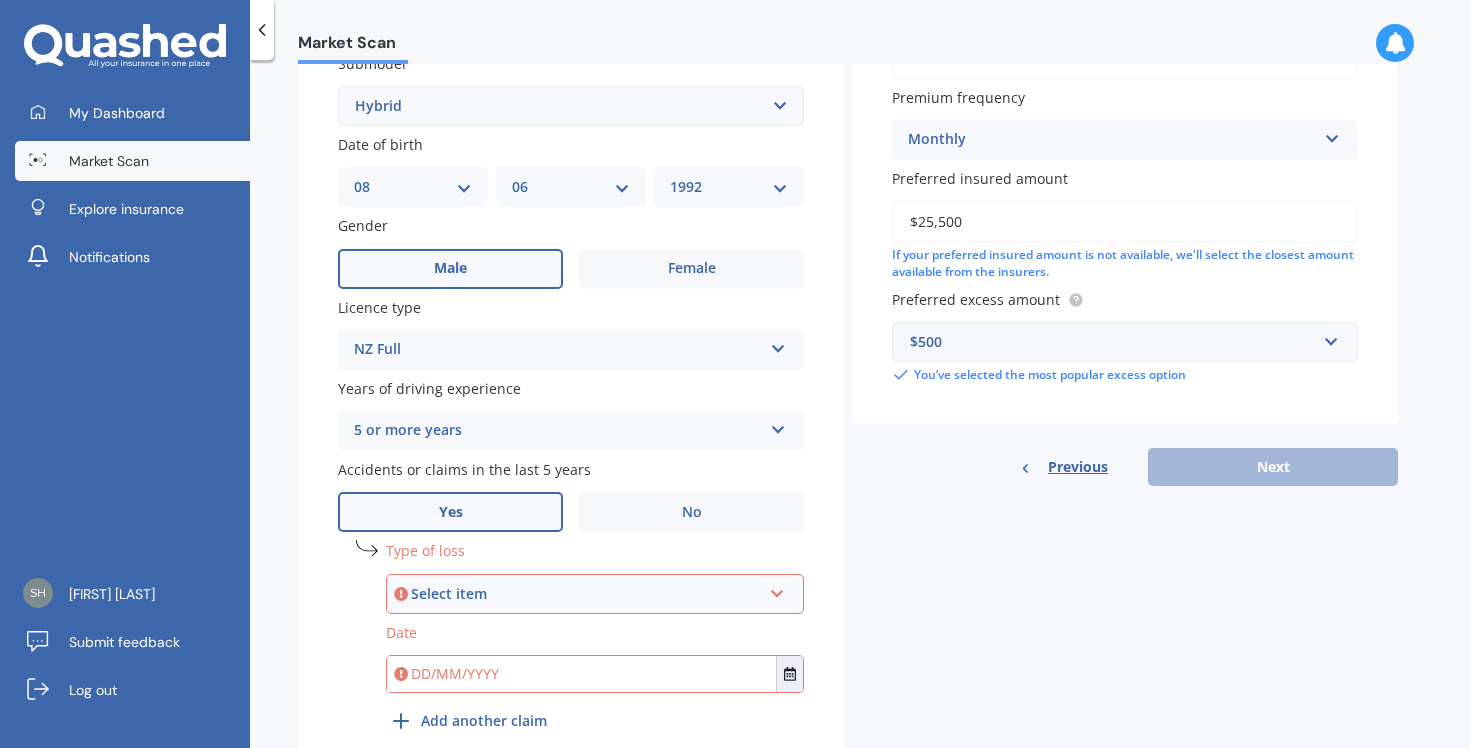 scroll, scrollTop: 652, scrollLeft: 0, axis: vertical 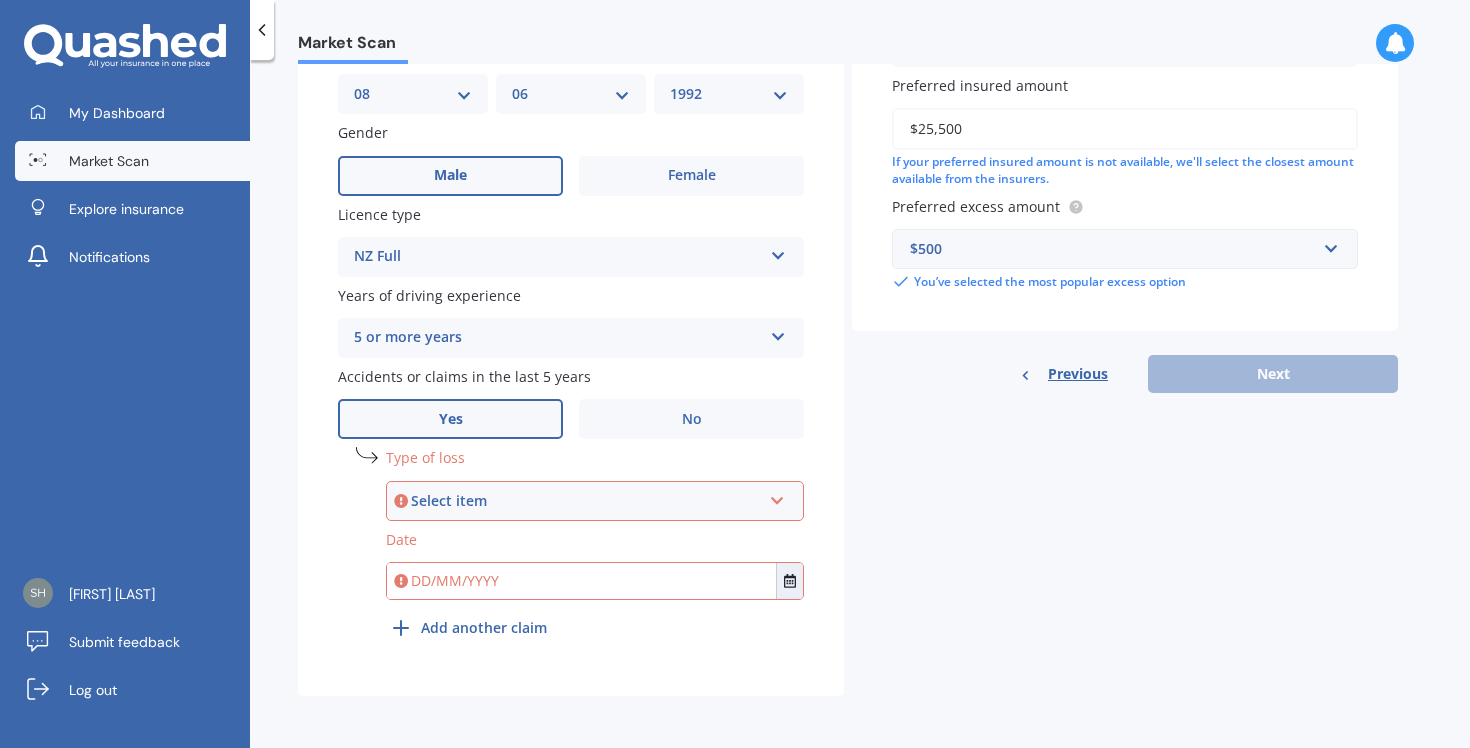 click on "Select item" at bounding box center (586, 501) 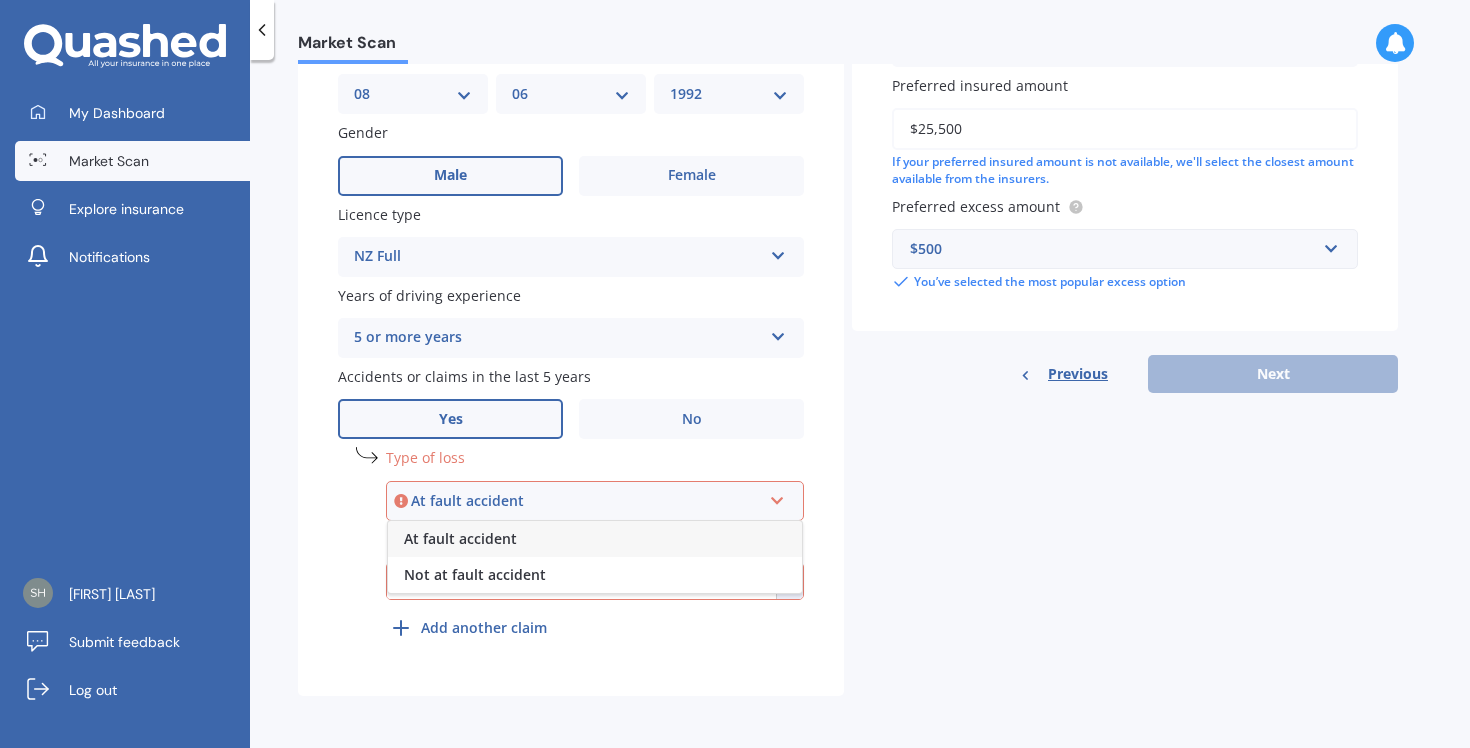 click on "At fault accident" at bounding box center [460, 538] 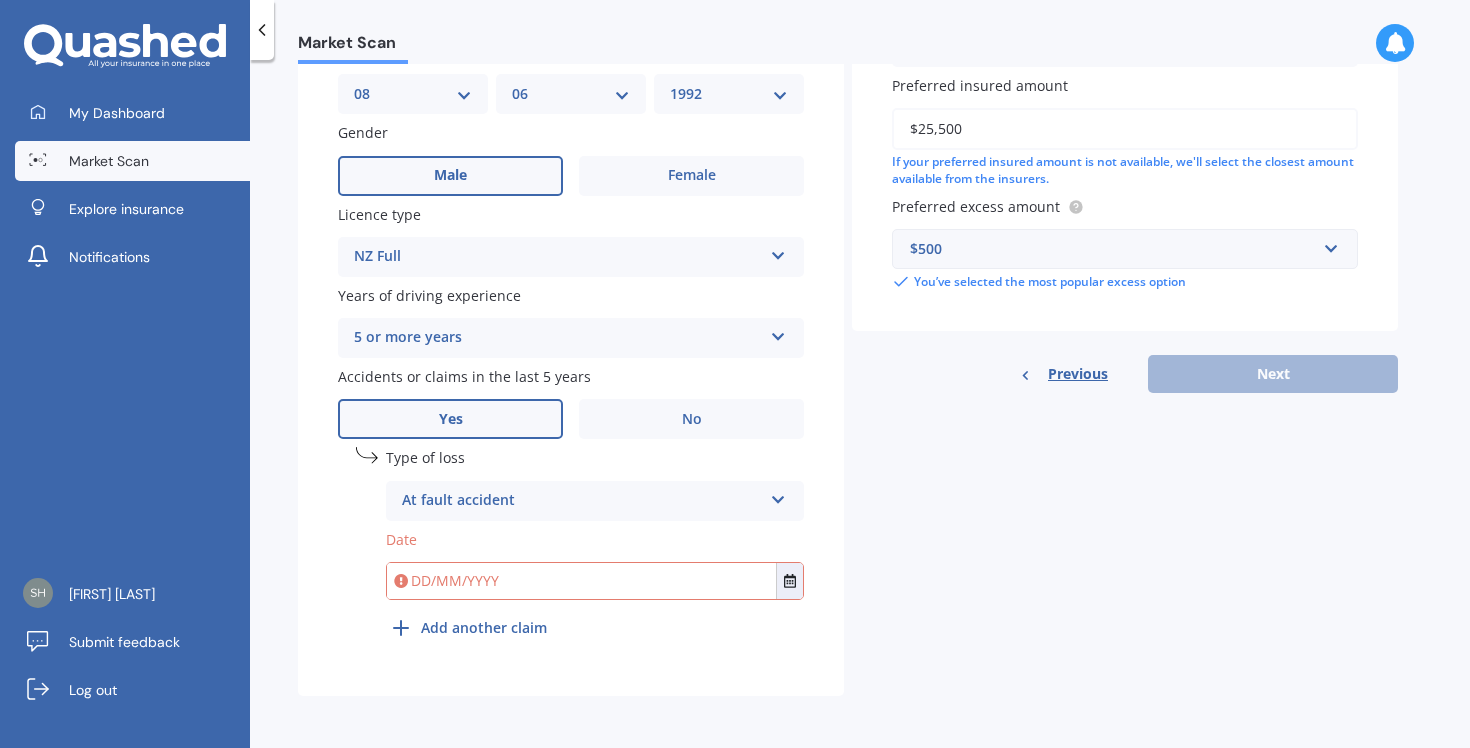click at bounding box center [581, 581] 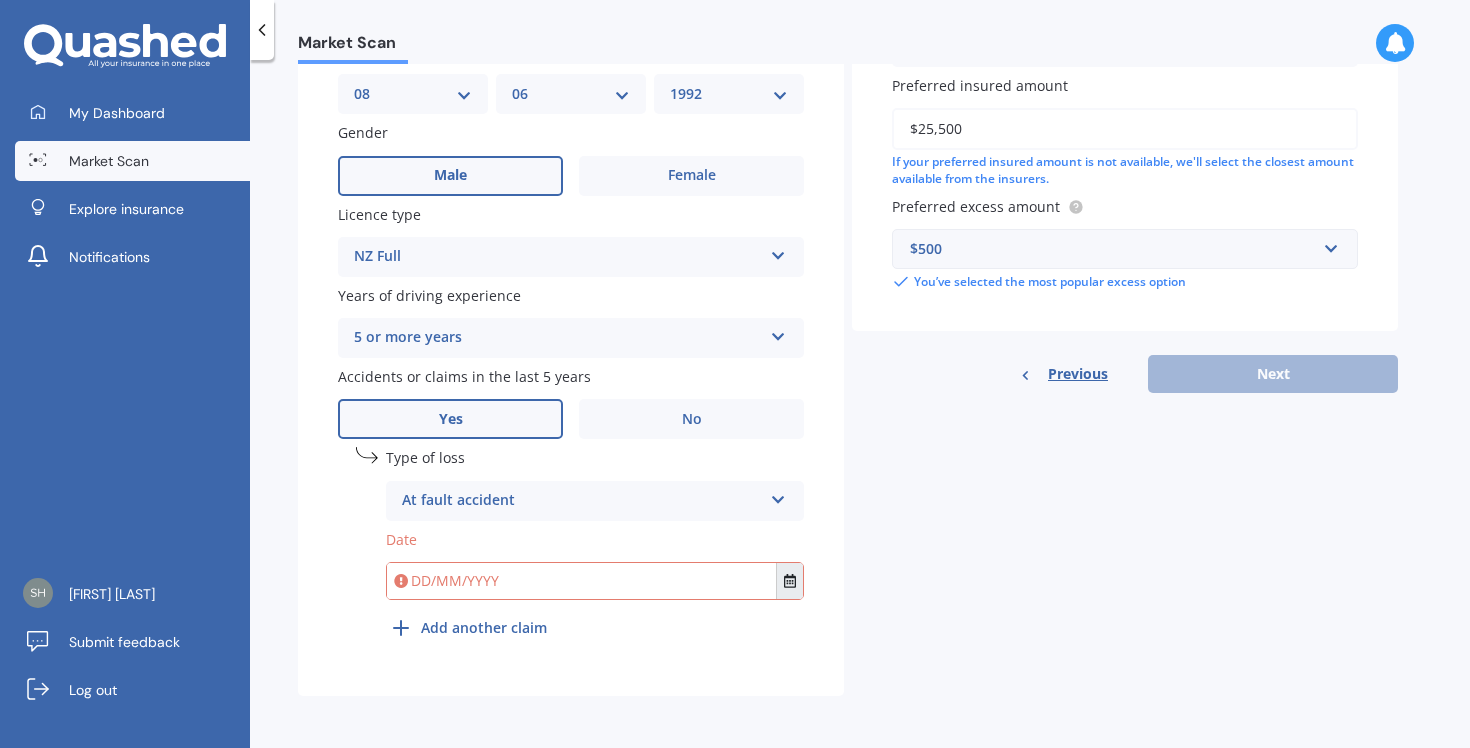 click 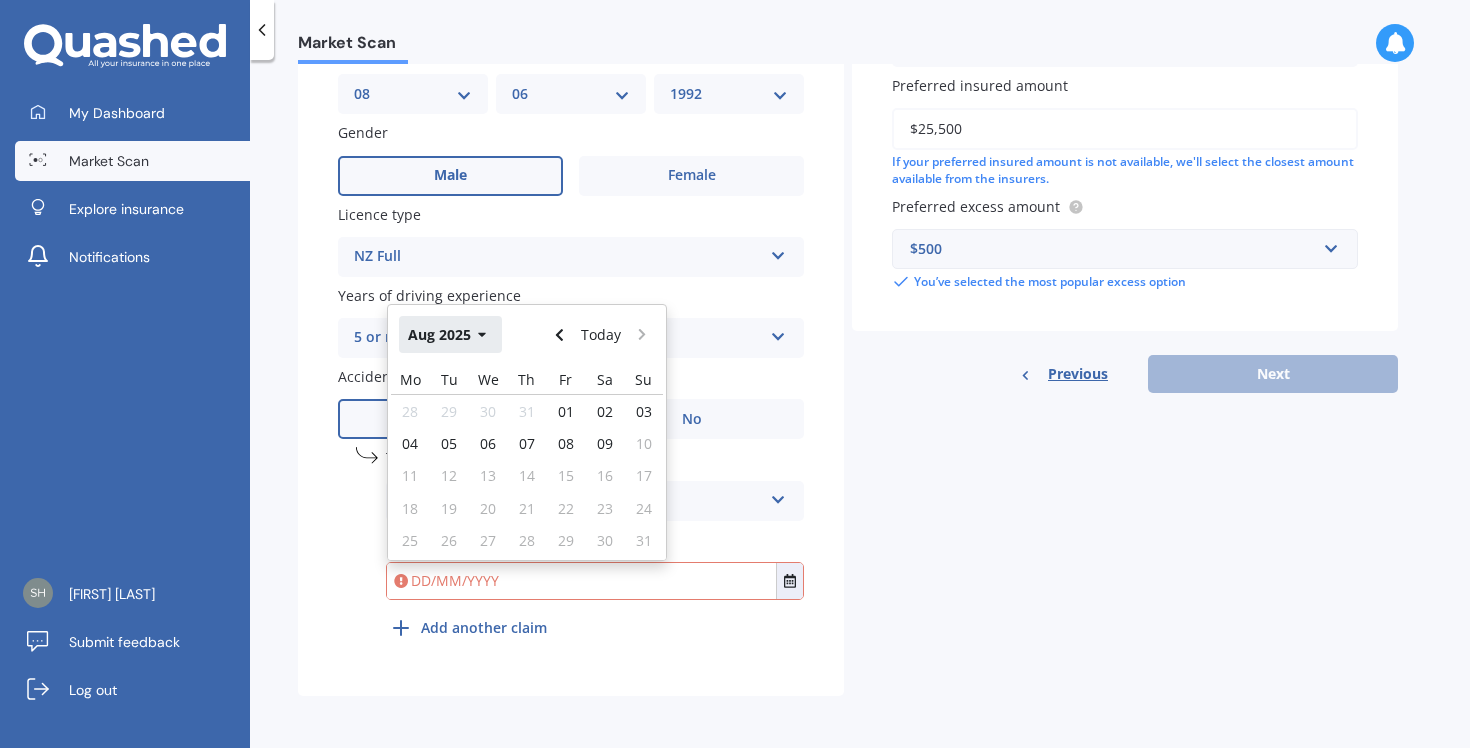 click on "Aug 2025" at bounding box center [450, 334] 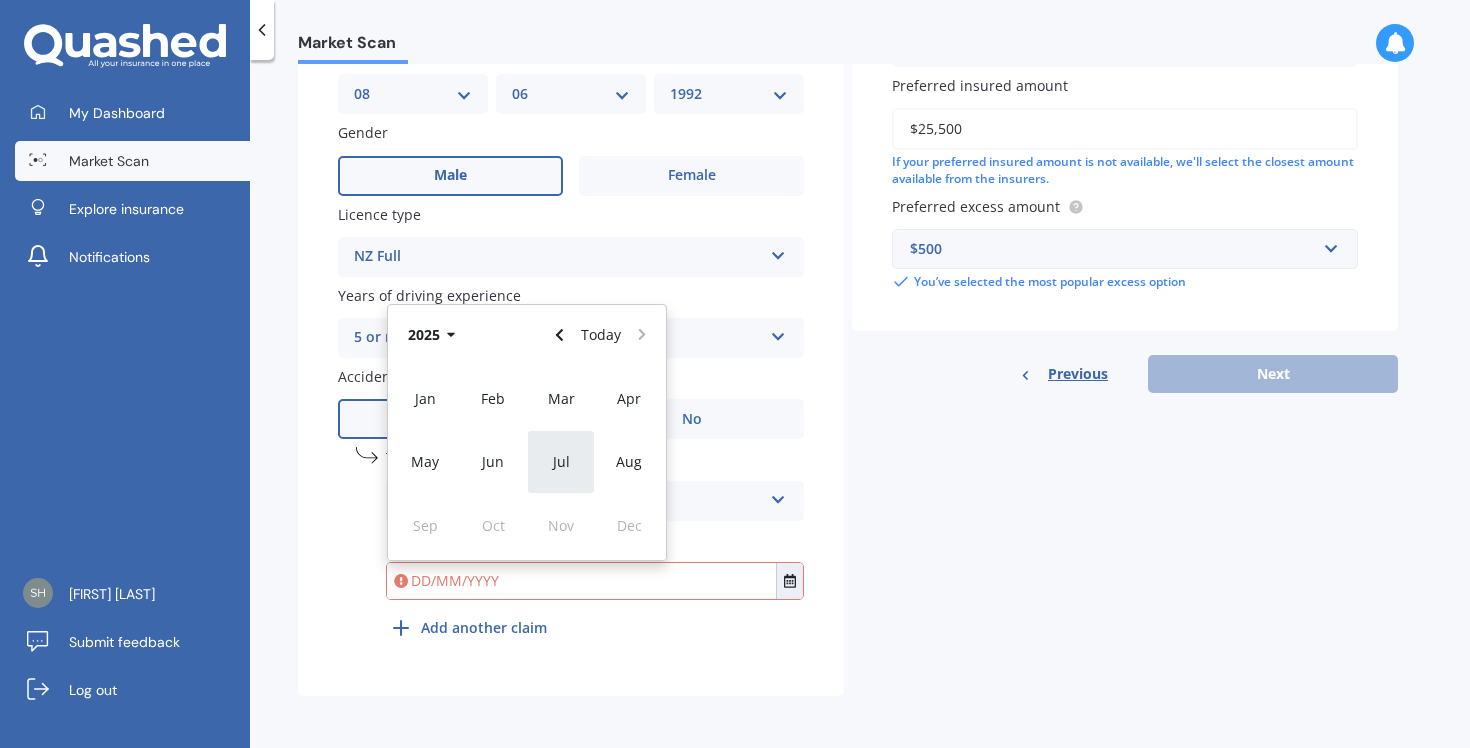 click on "Jul" at bounding box center (561, 461) 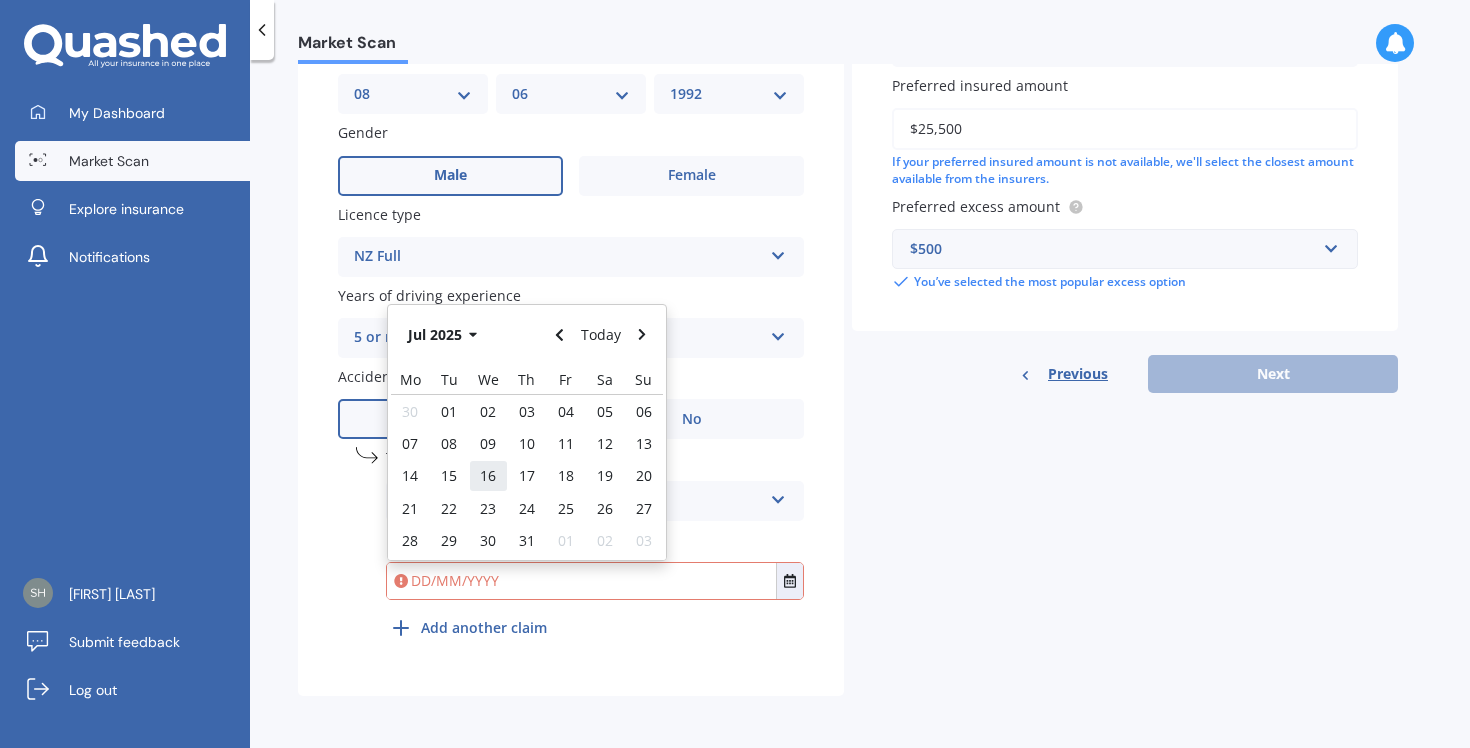 click on "16" at bounding box center (488, 476) 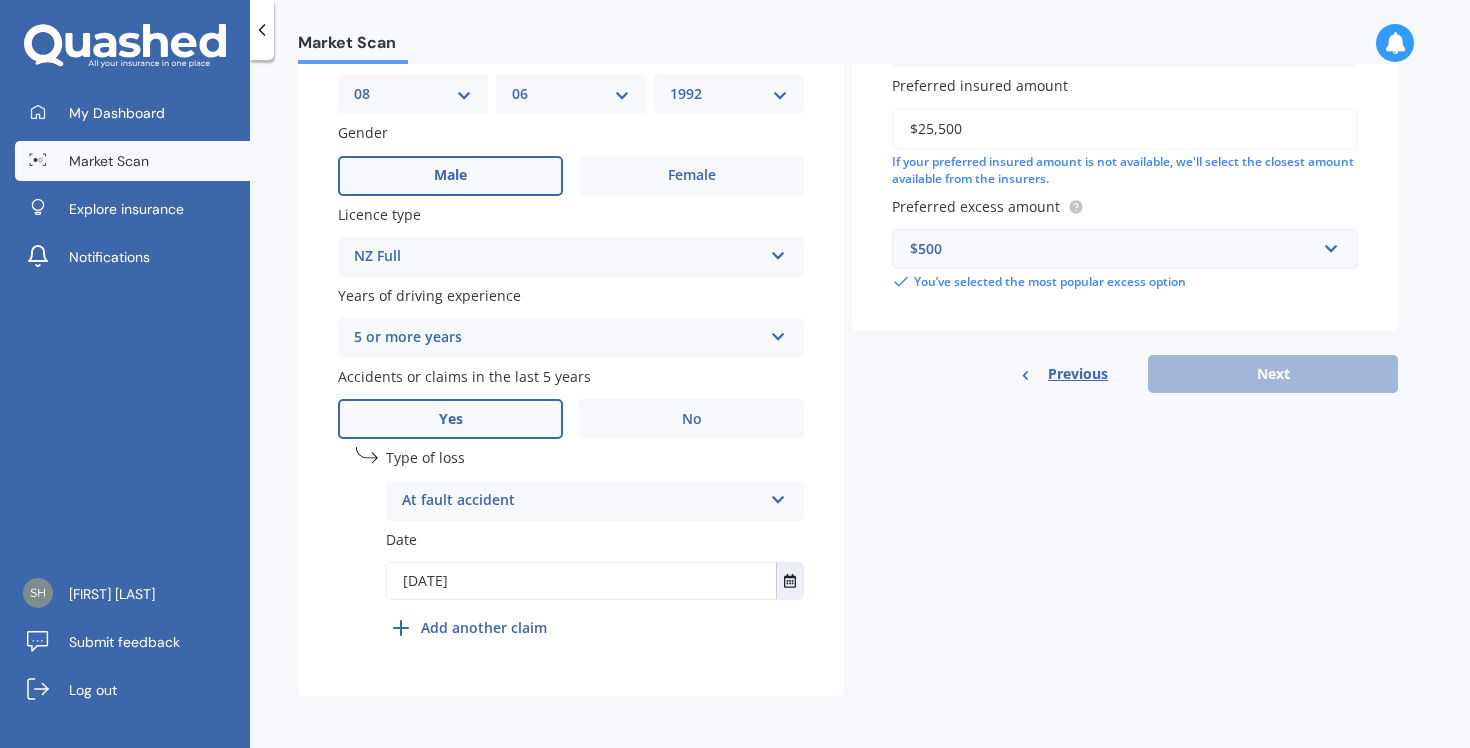 scroll, scrollTop: 515, scrollLeft: 0, axis: vertical 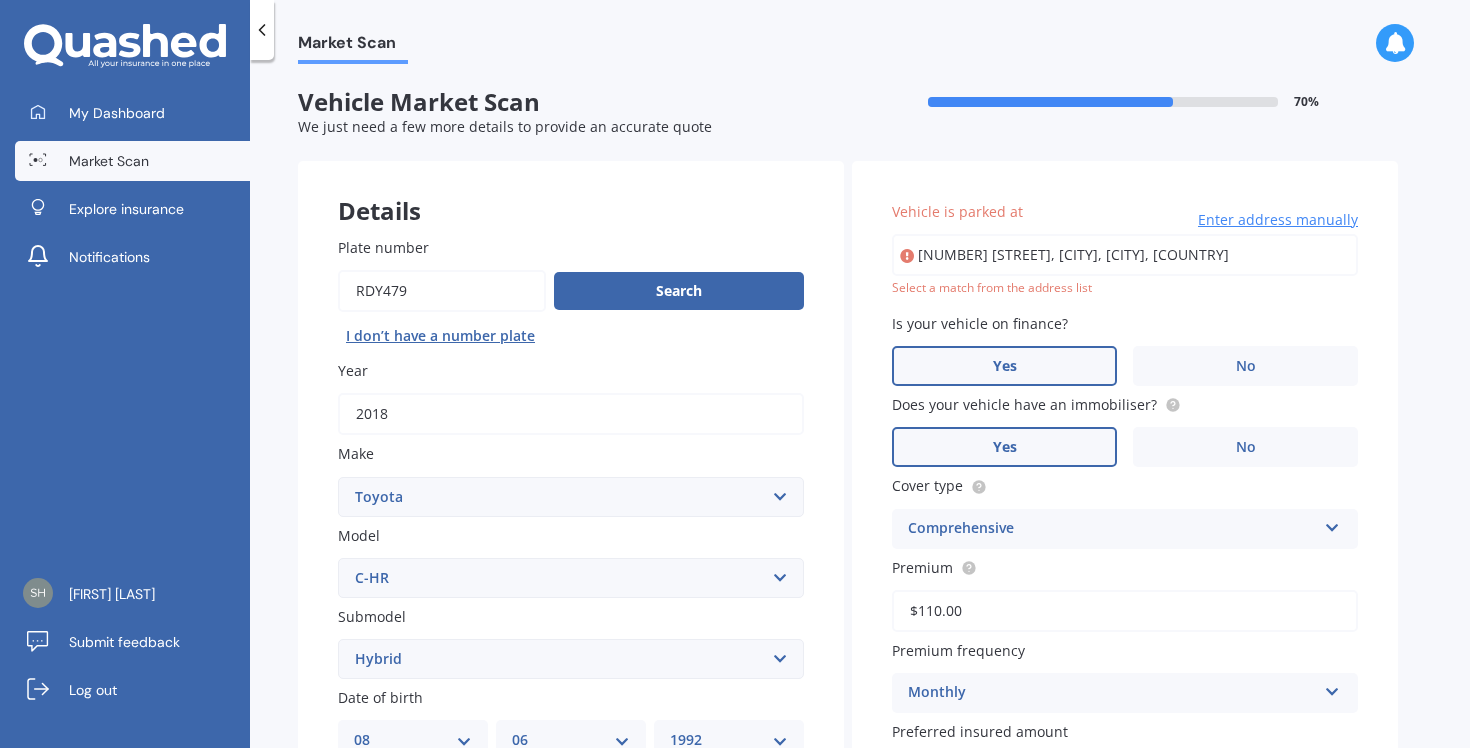 type on "16A Marau Crescent, Mission Bay, Auckland 1071" 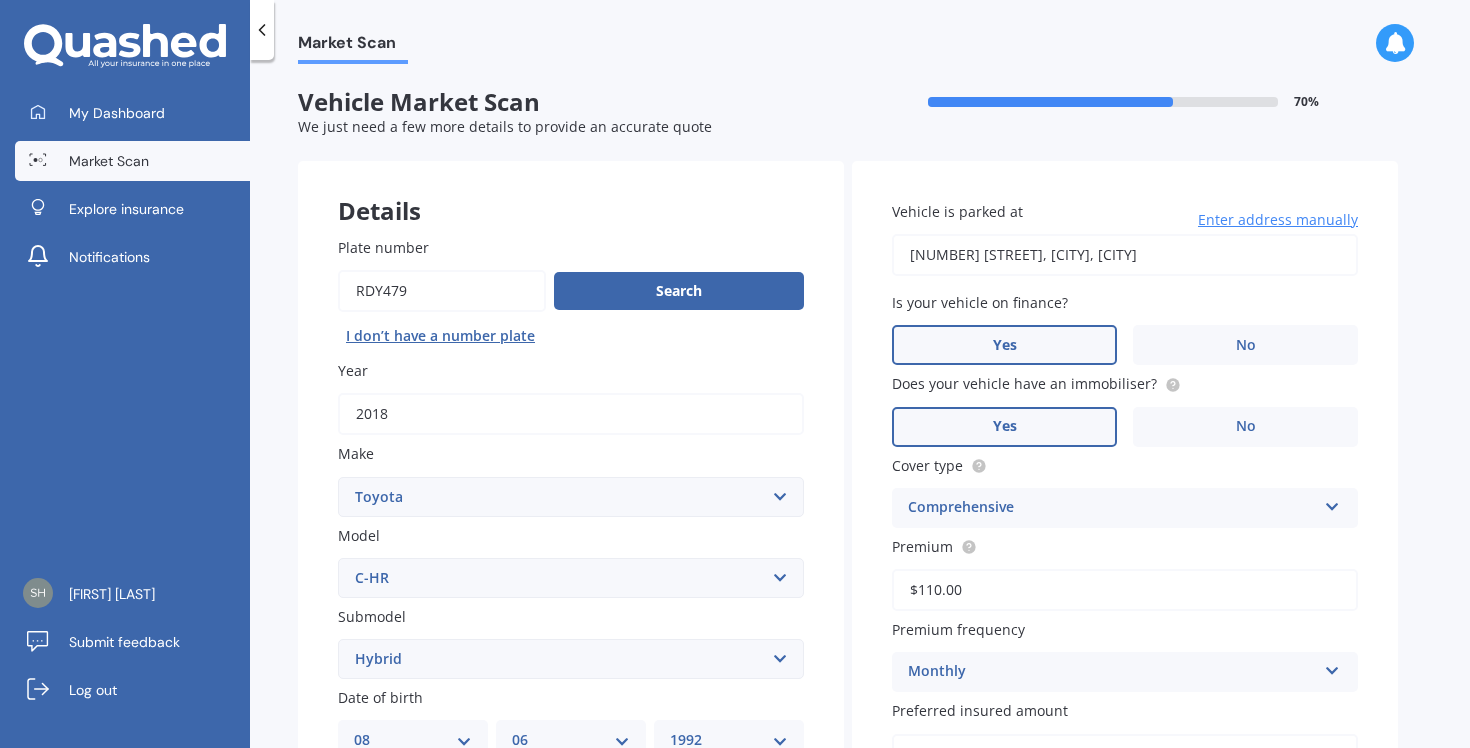 scroll, scrollTop: 652, scrollLeft: 0, axis: vertical 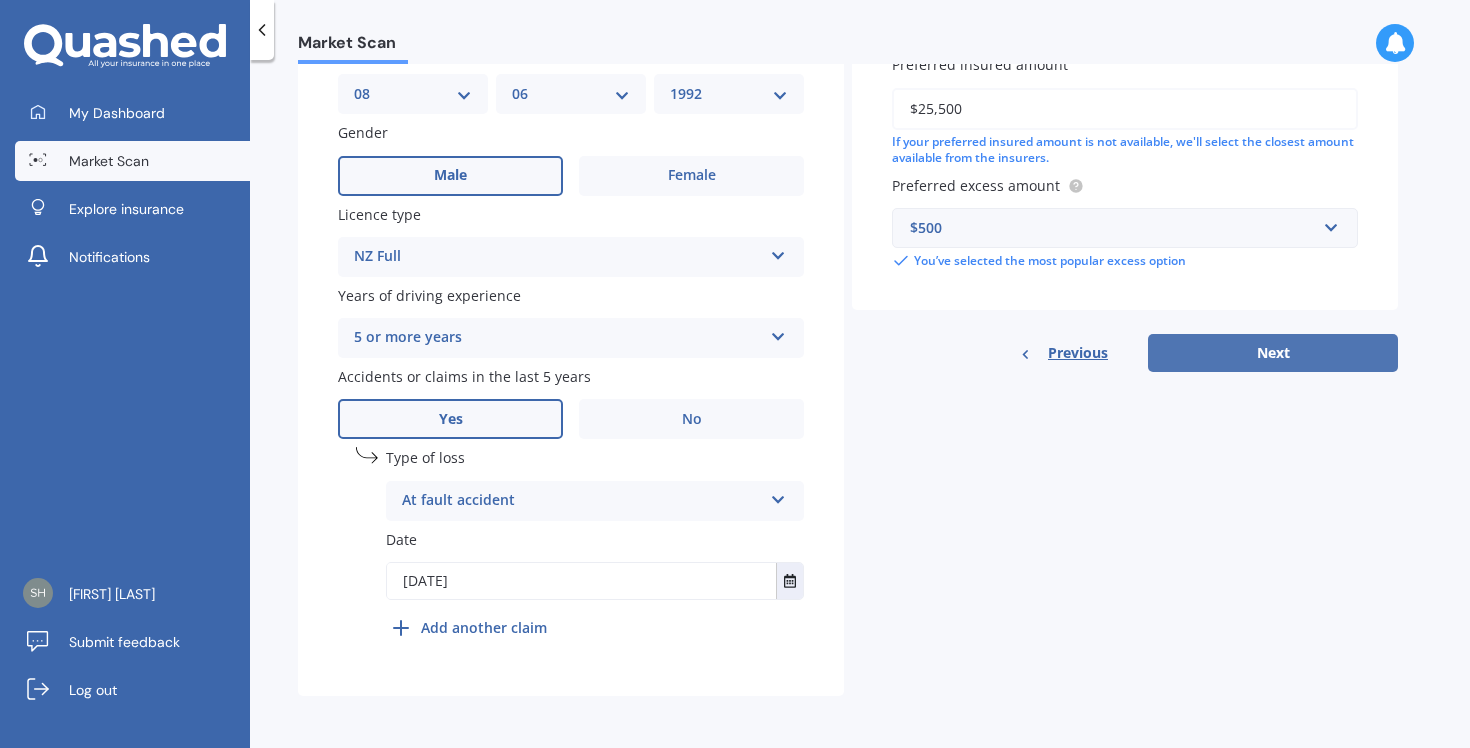 click on "Next" at bounding box center [1273, 353] 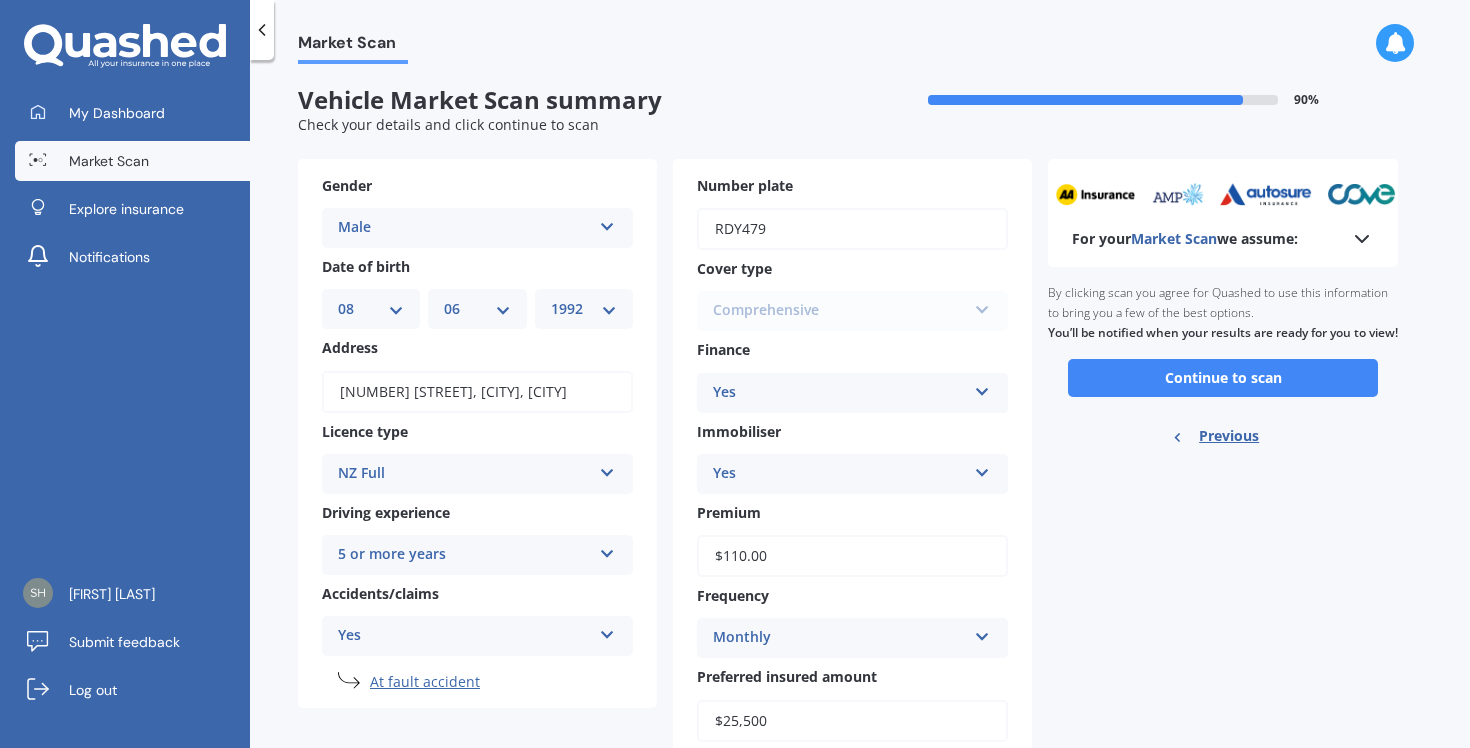 scroll, scrollTop: 0, scrollLeft: 0, axis: both 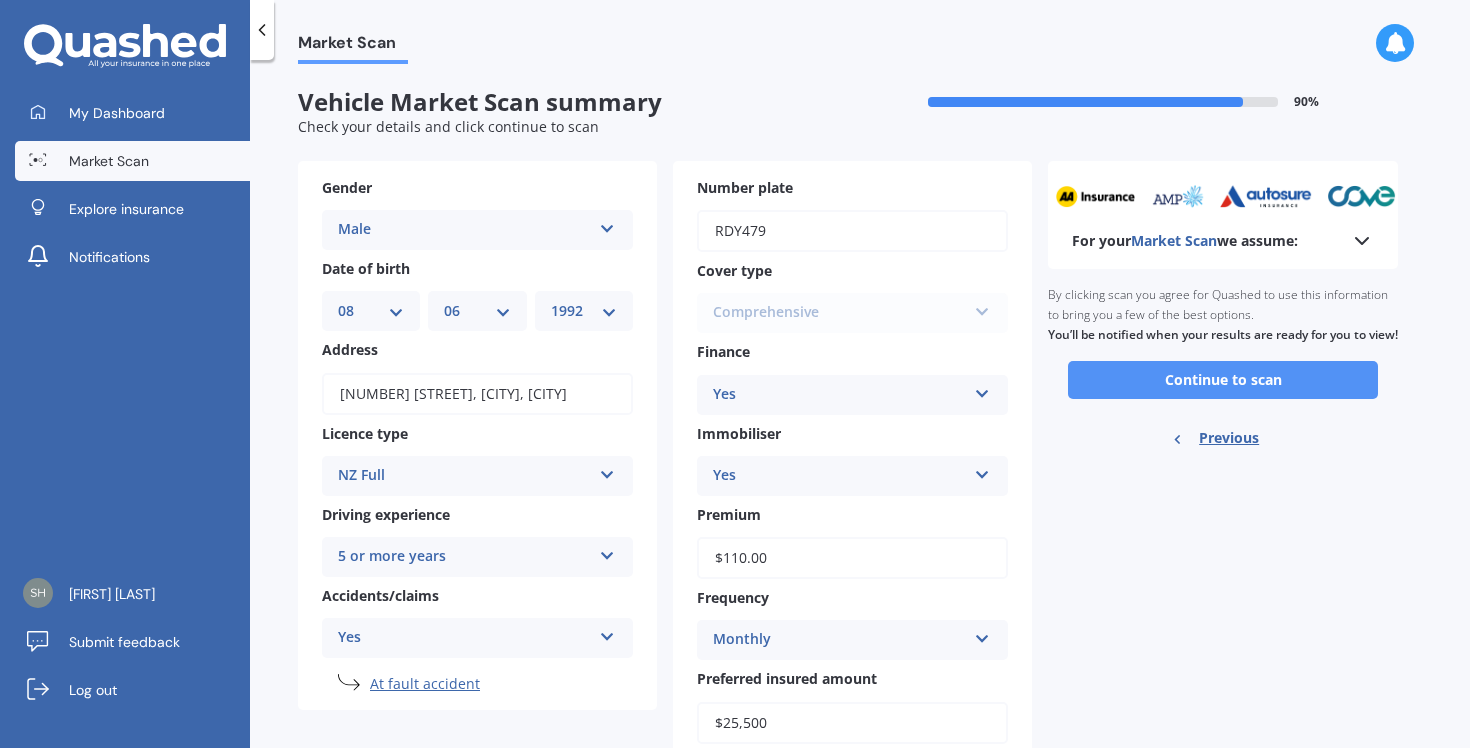 click on "Continue to scan" at bounding box center (1223, 380) 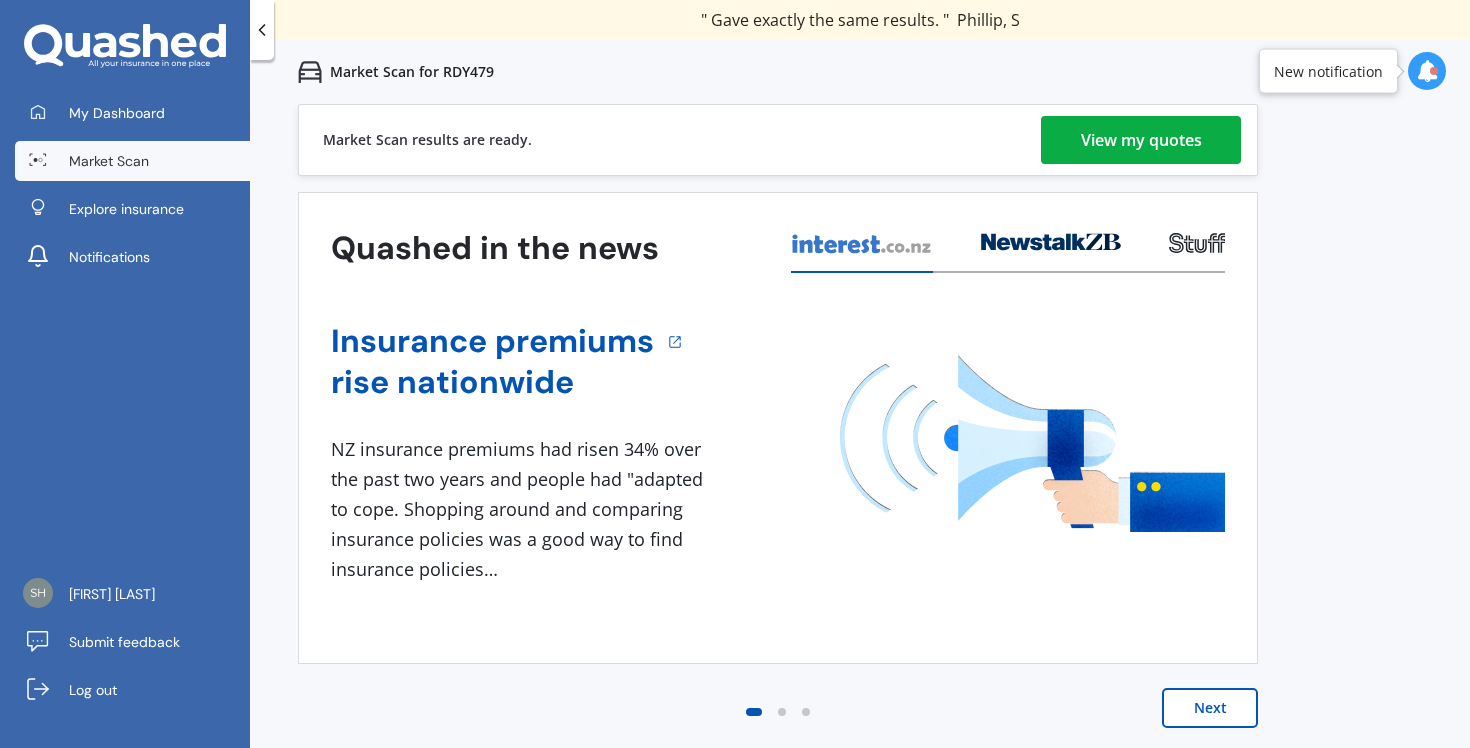 click on "View my quotes" at bounding box center (1141, 140) 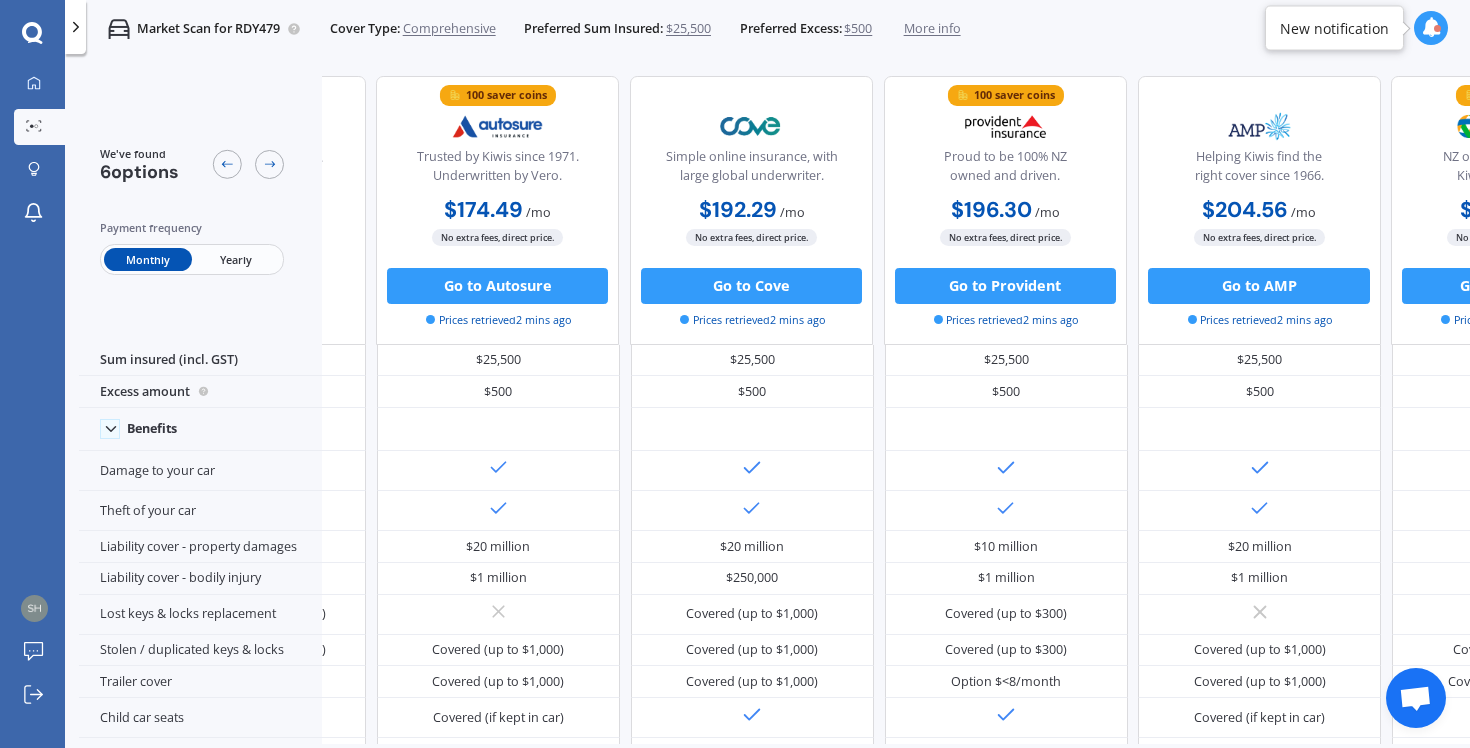 scroll, scrollTop: 0, scrollLeft: 0, axis: both 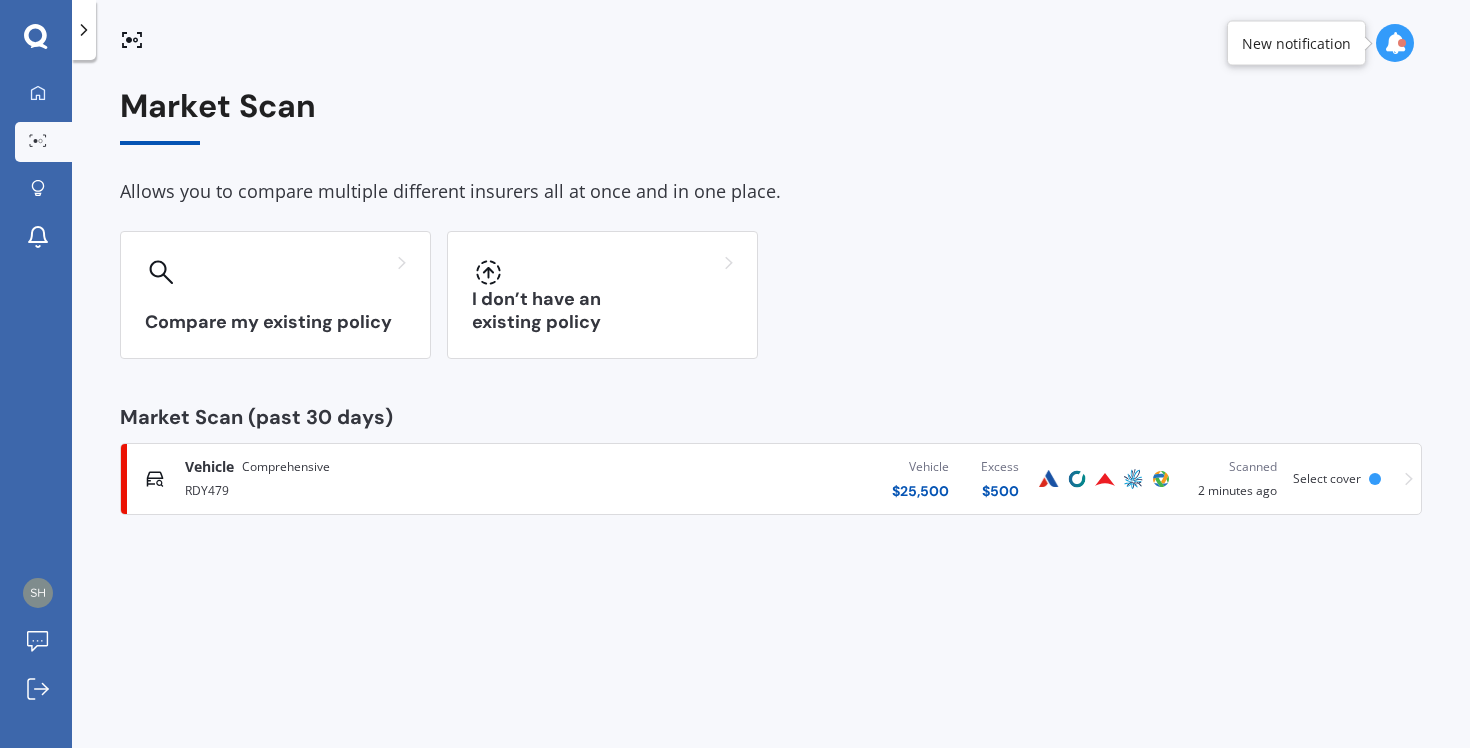click at bounding box center [1395, 43] 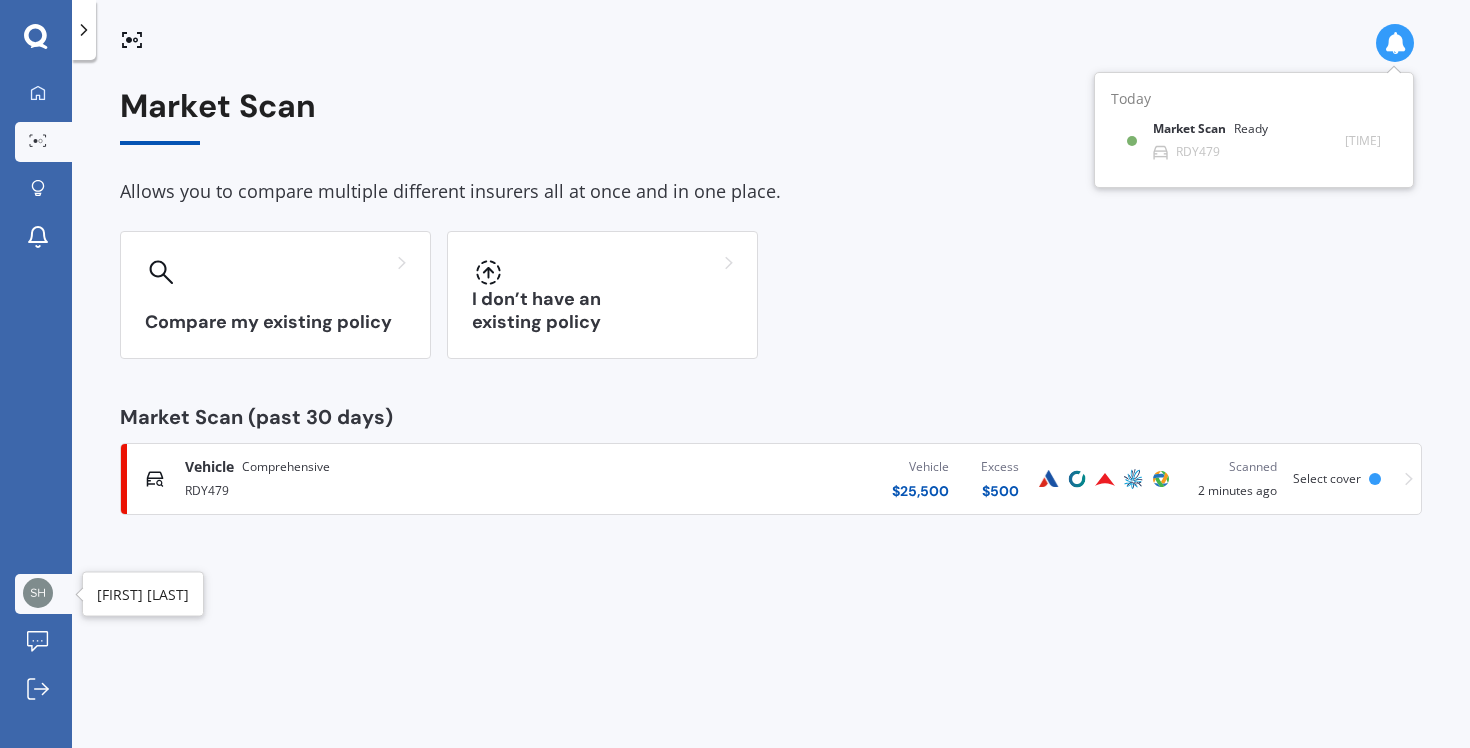 click at bounding box center [38, 593] 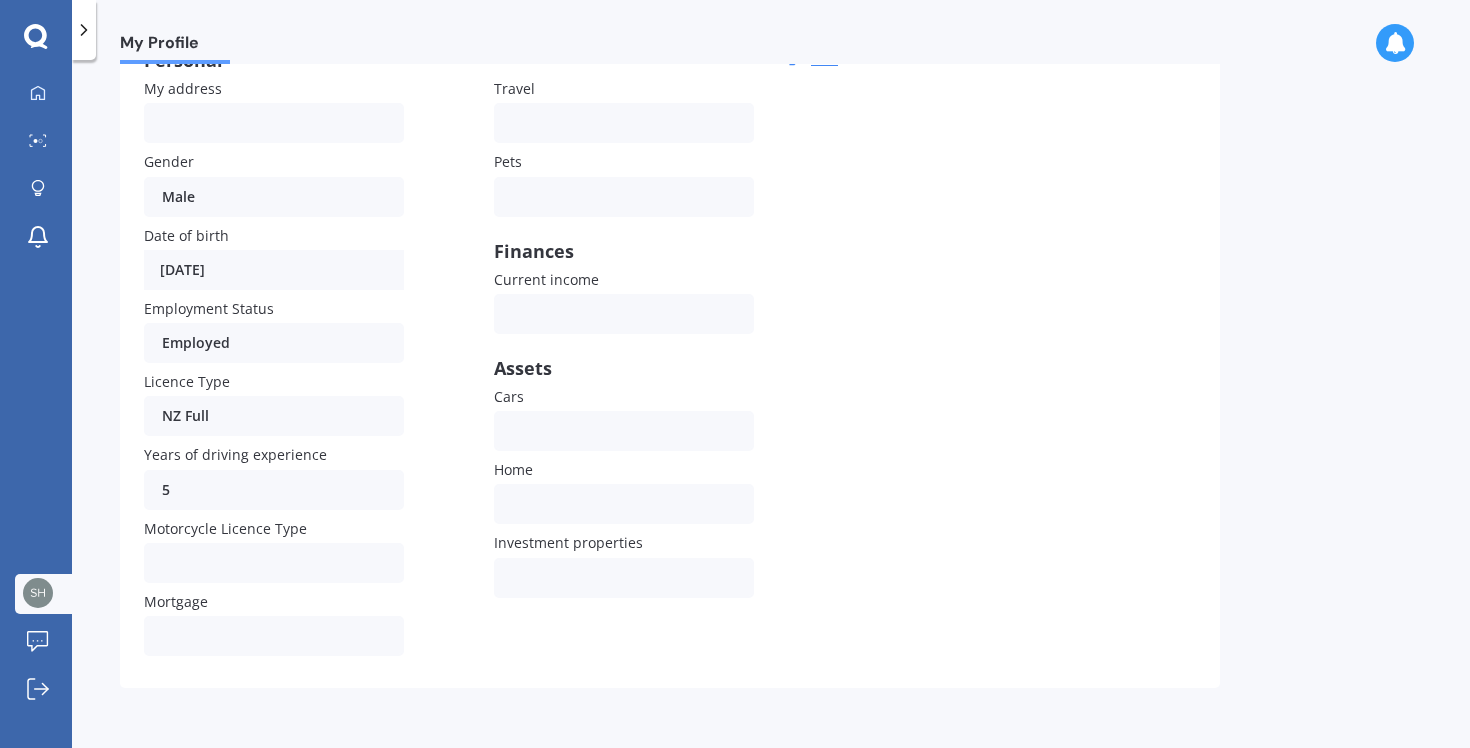 scroll, scrollTop: 0, scrollLeft: 0, axis: both 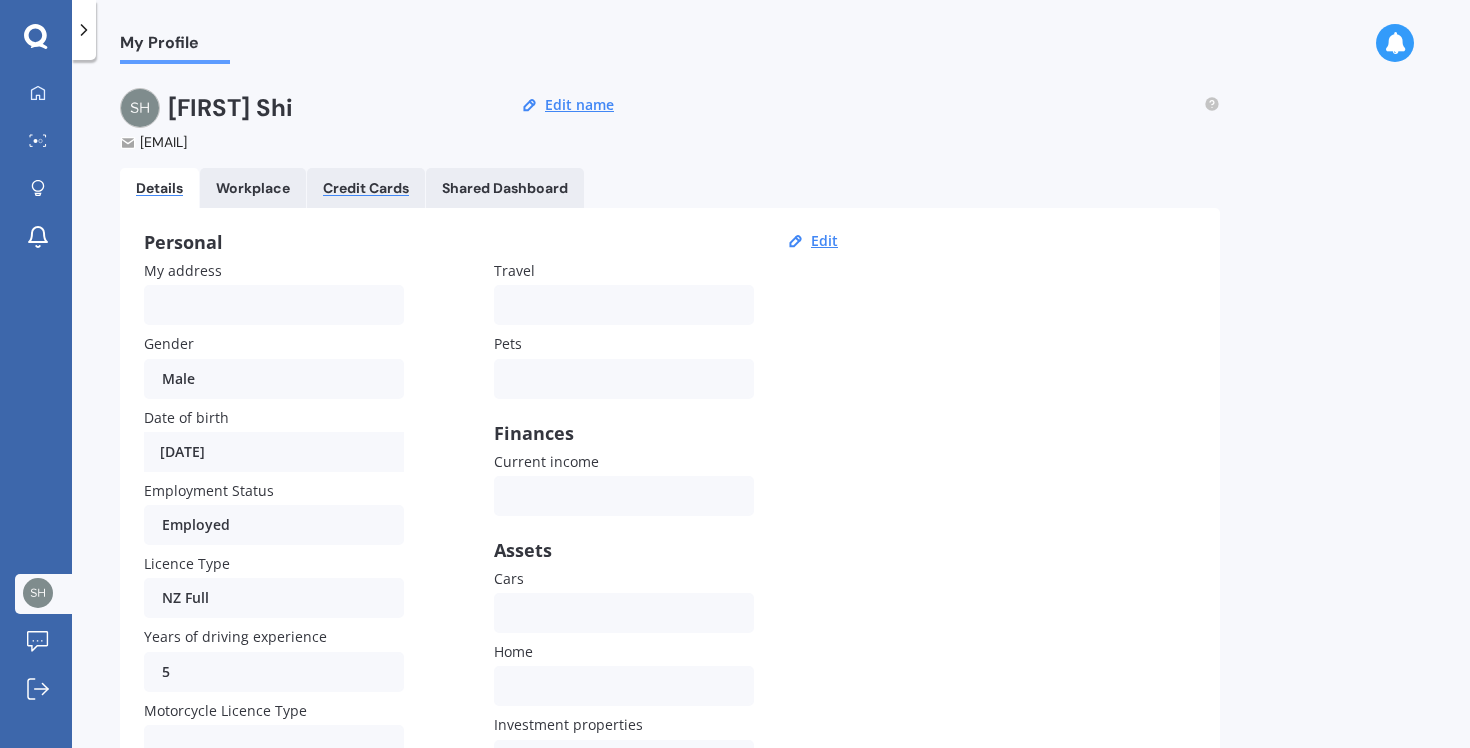 click on "Credit Cards" at bounding box center (366, 188) 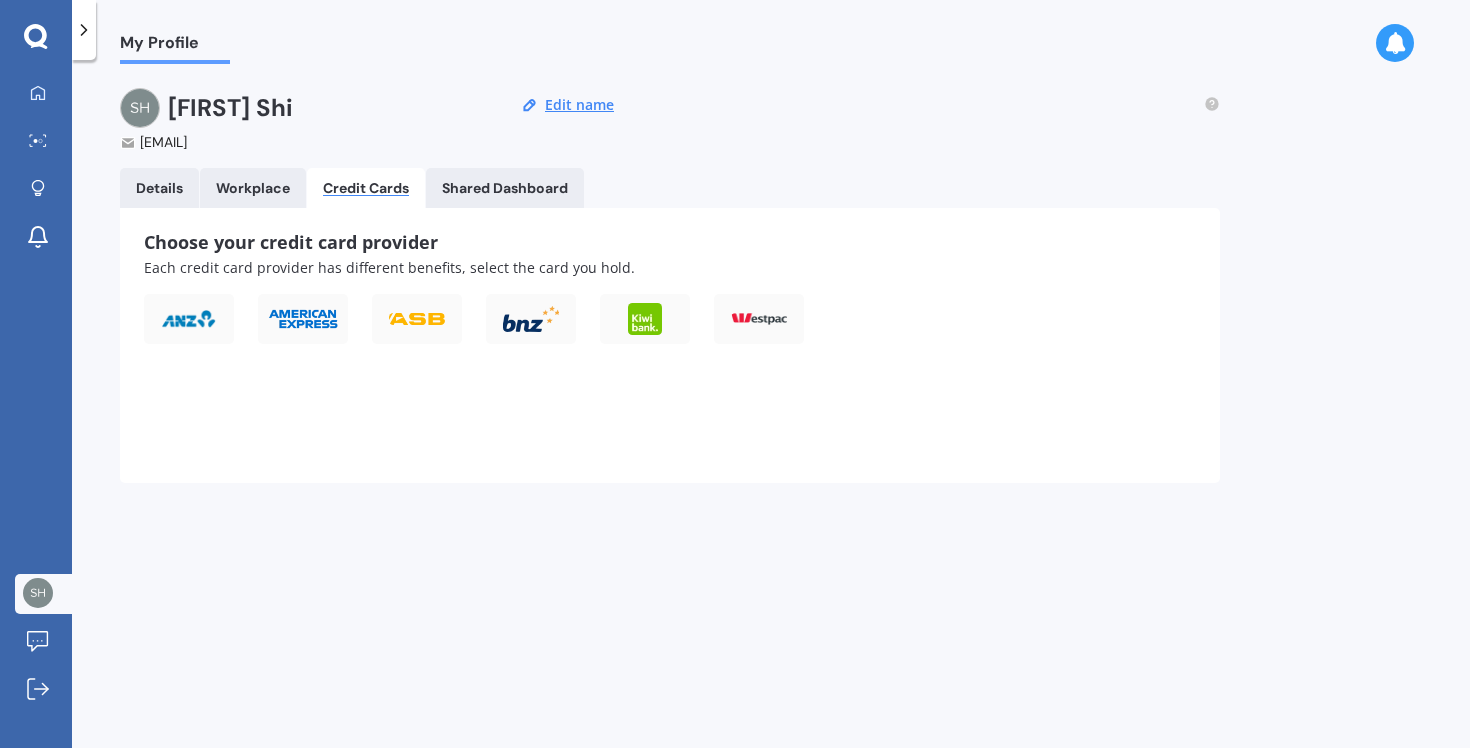 click on "Workplace" at bounding box center [253, 188] 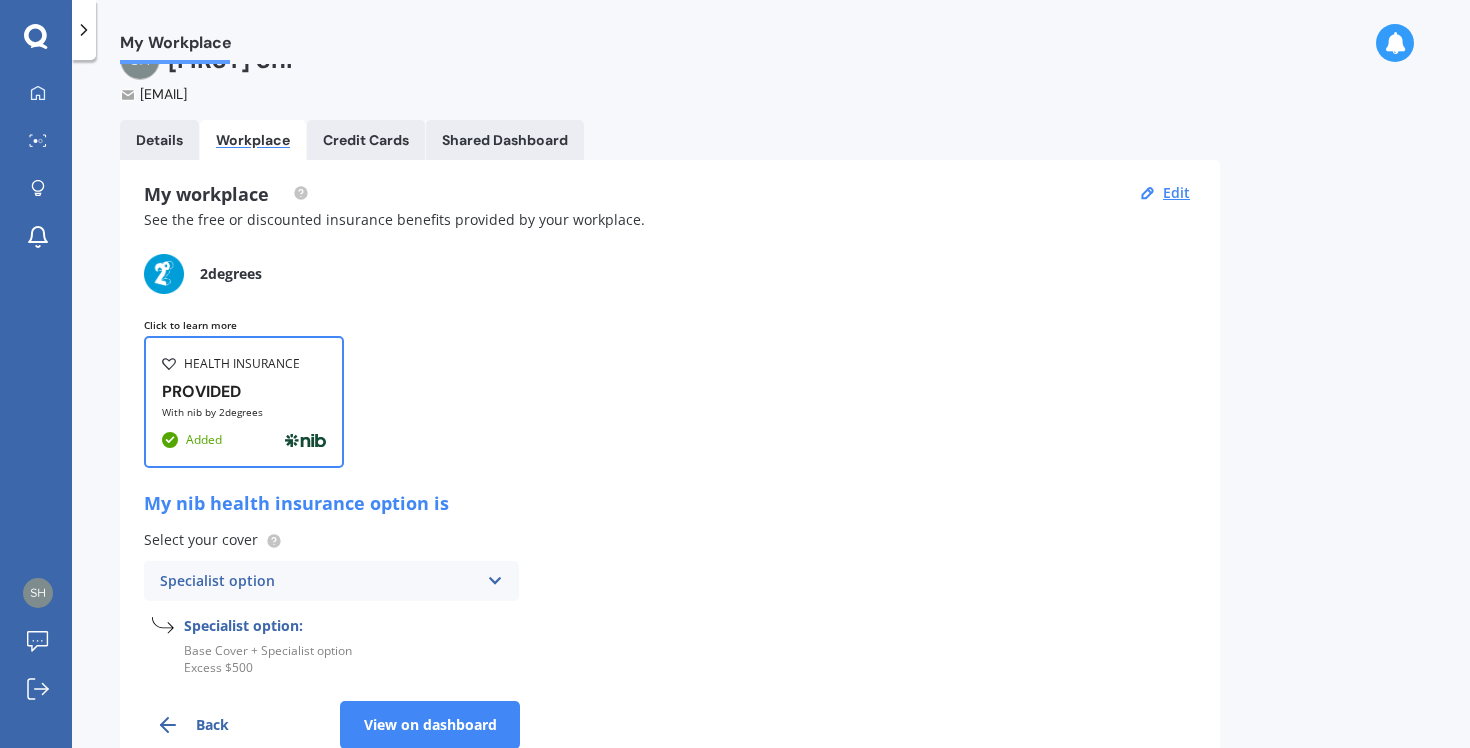 scroll, scrollTop: 0, scrollLeft: 0, axis: both 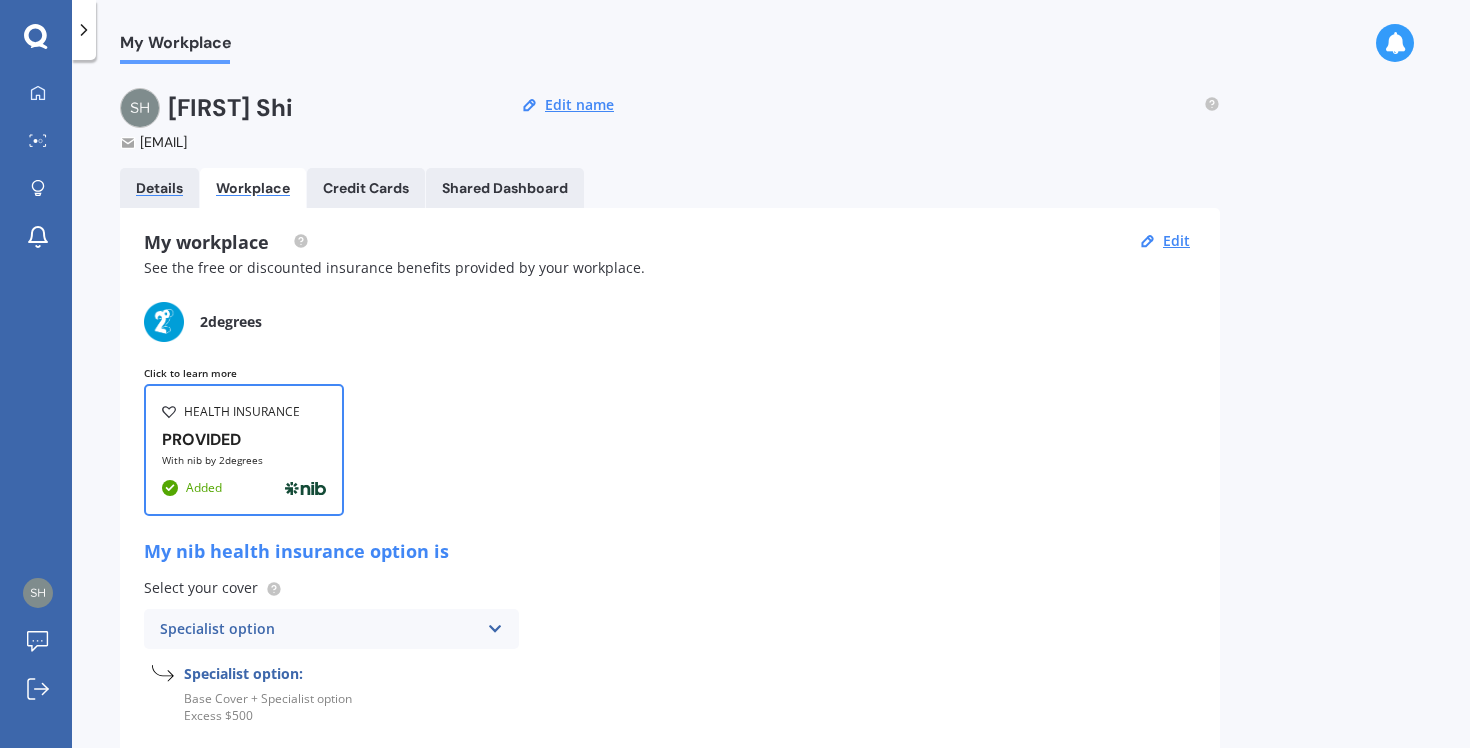 click on "Details" at bounding box center (159, 188) 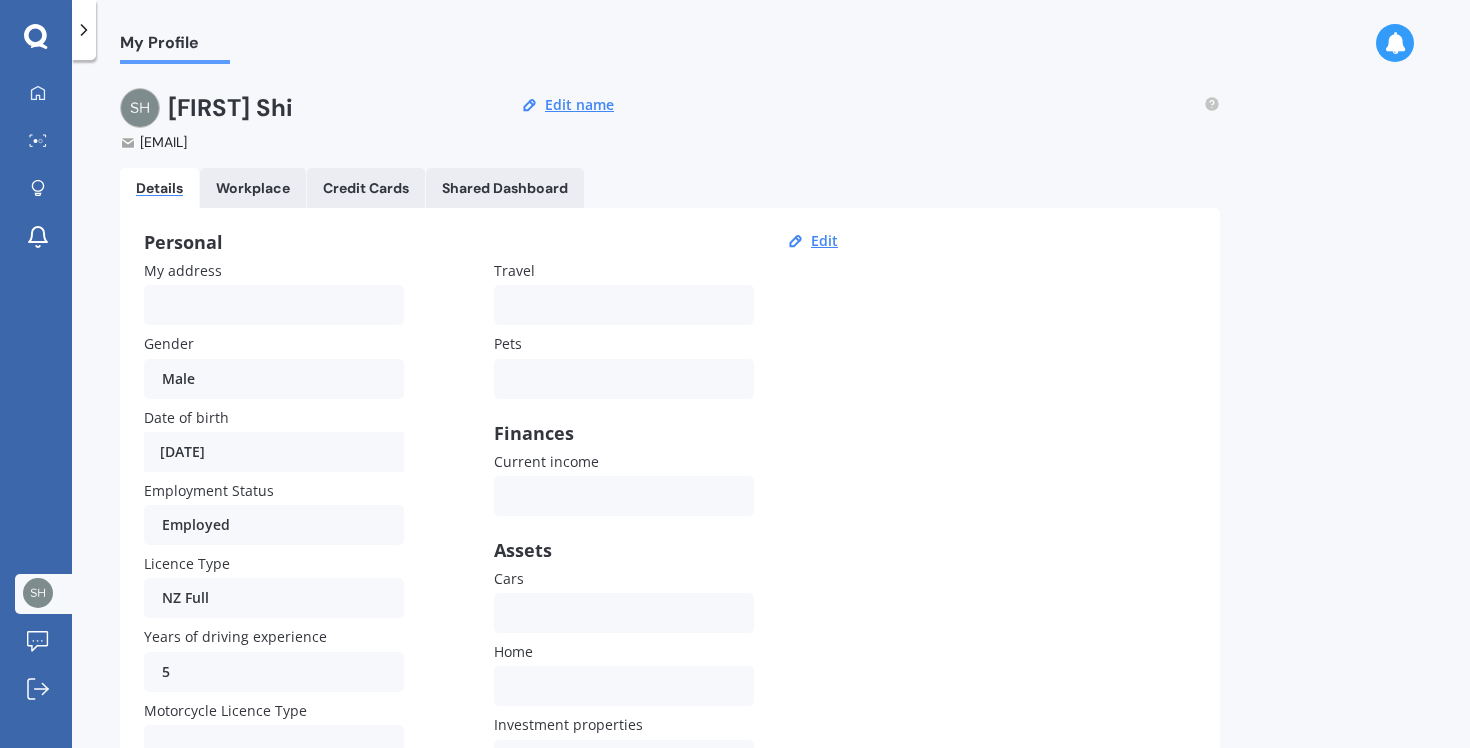 click on "Shared Dashboard" at bounding box center (505, 188) 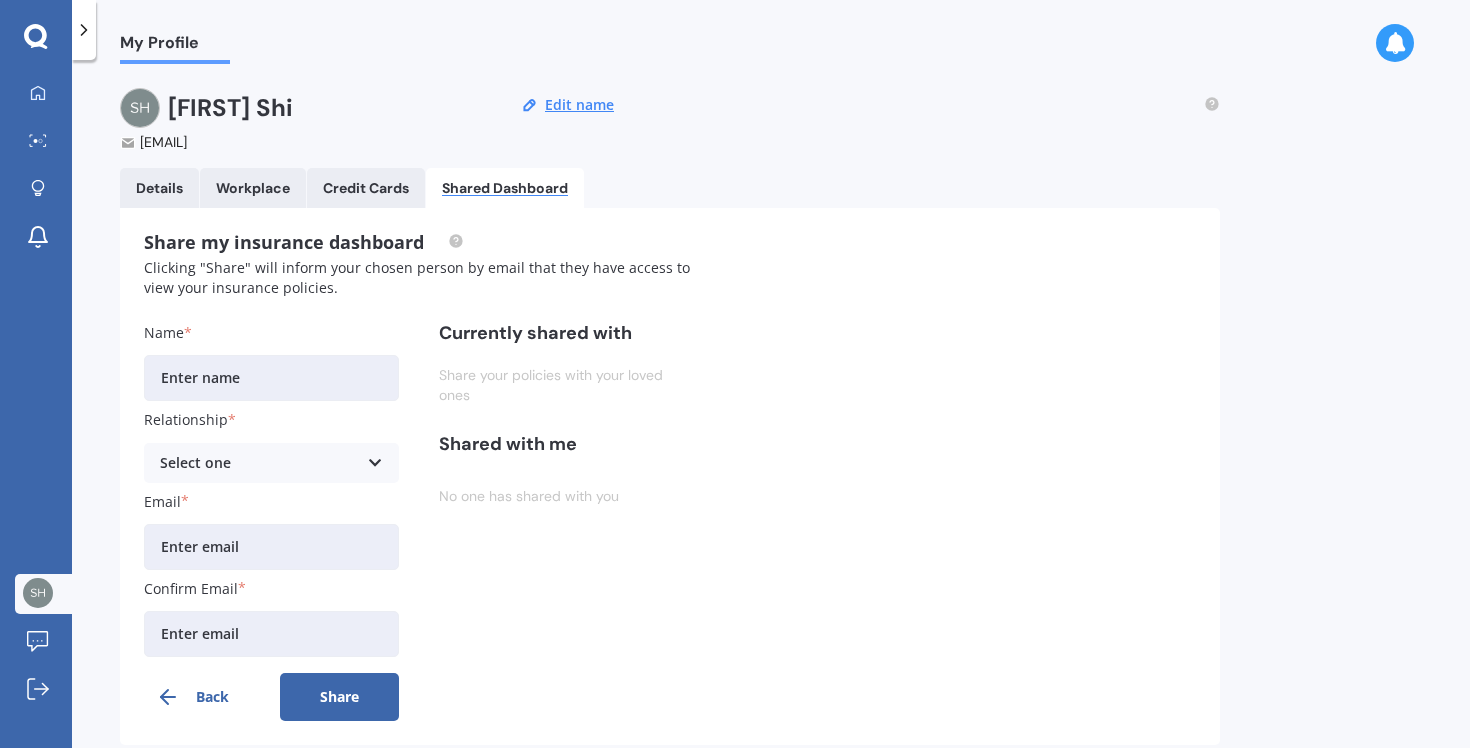 click on "Shared Dashboard" at bounding box center [505, 188] 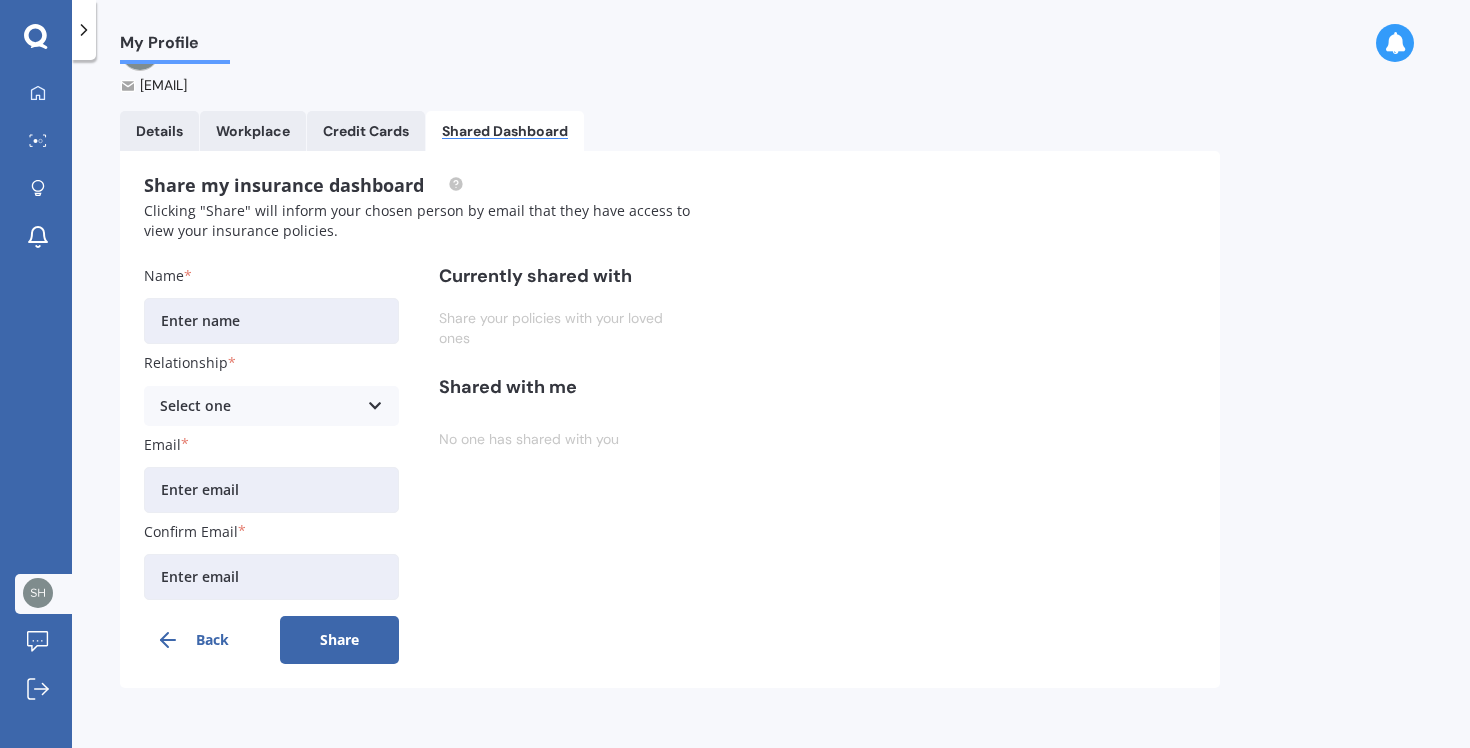 scroll, scrollTop: 0, scrollLeft: 0, axis: both 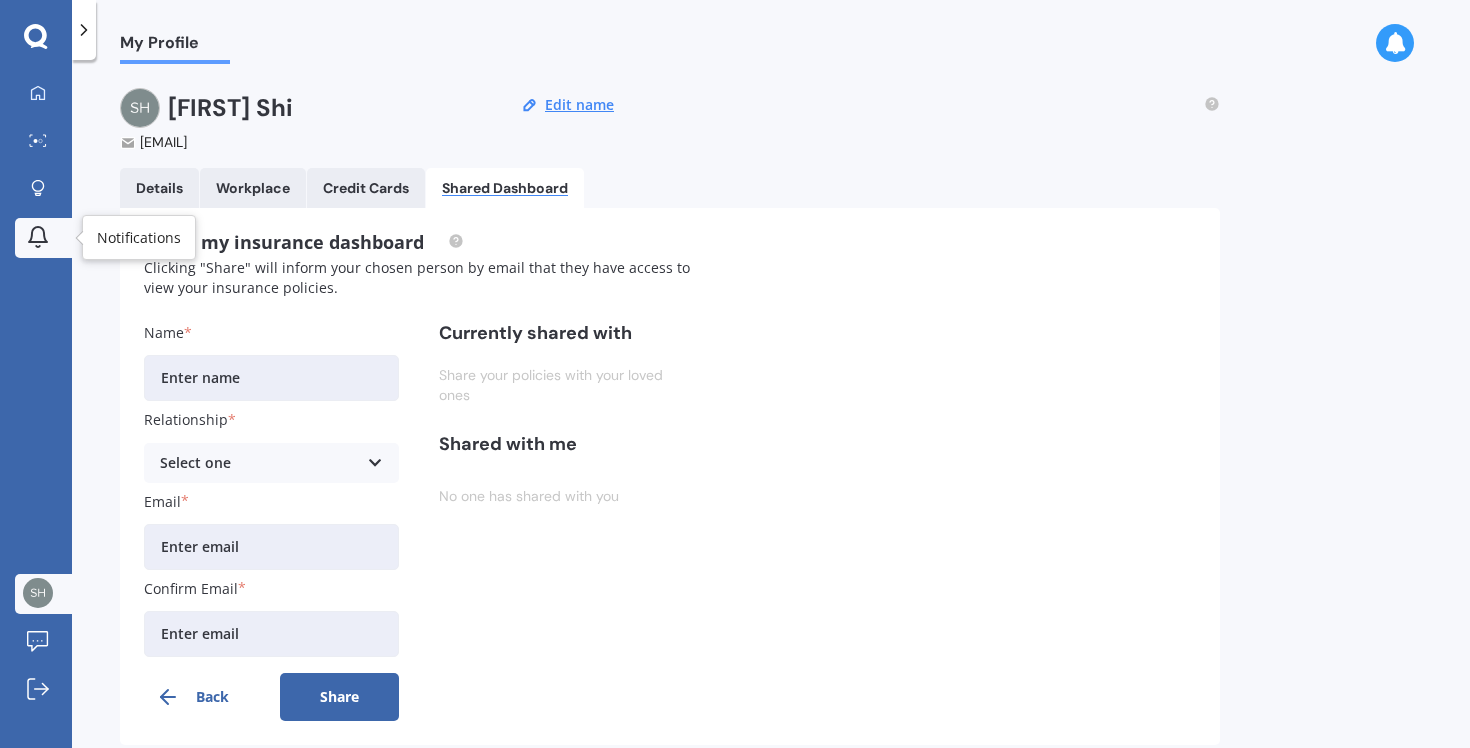 click 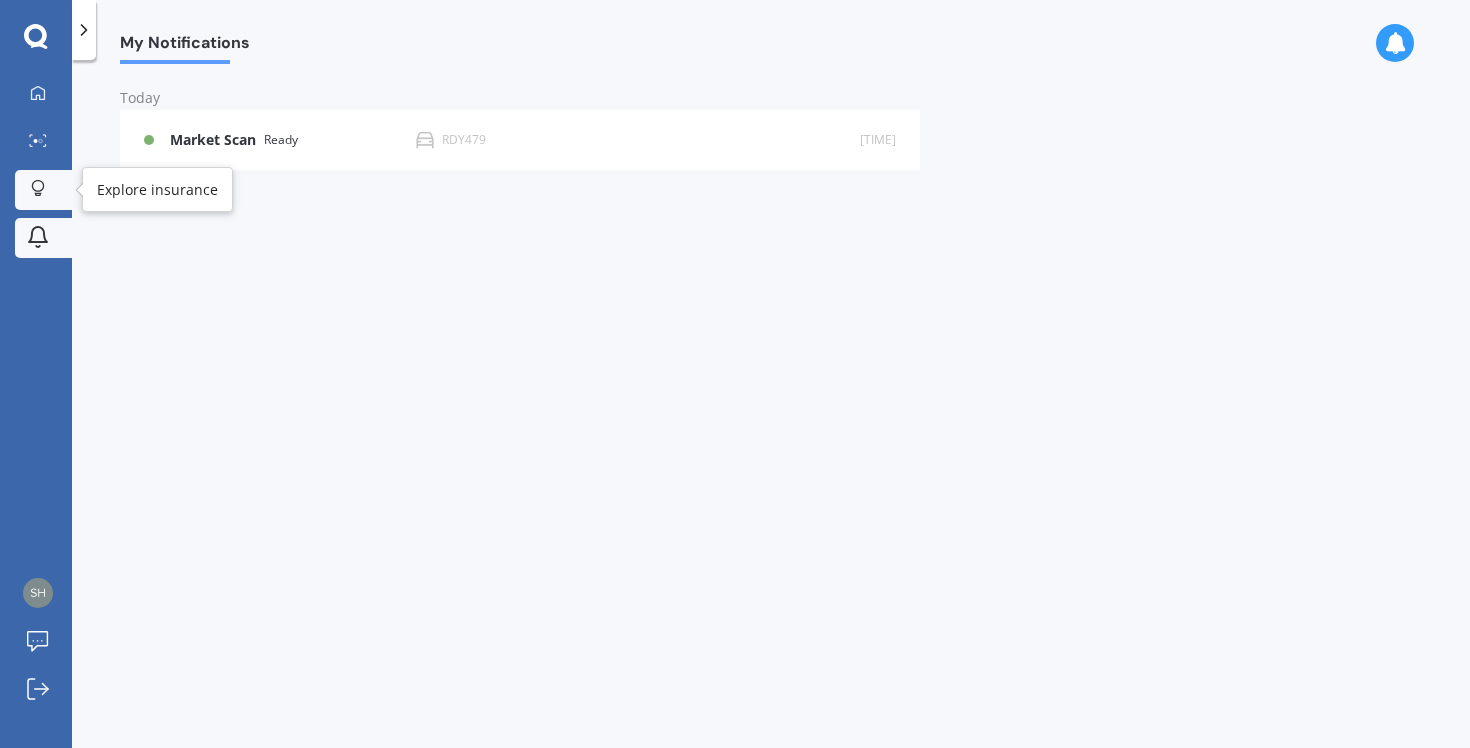 click 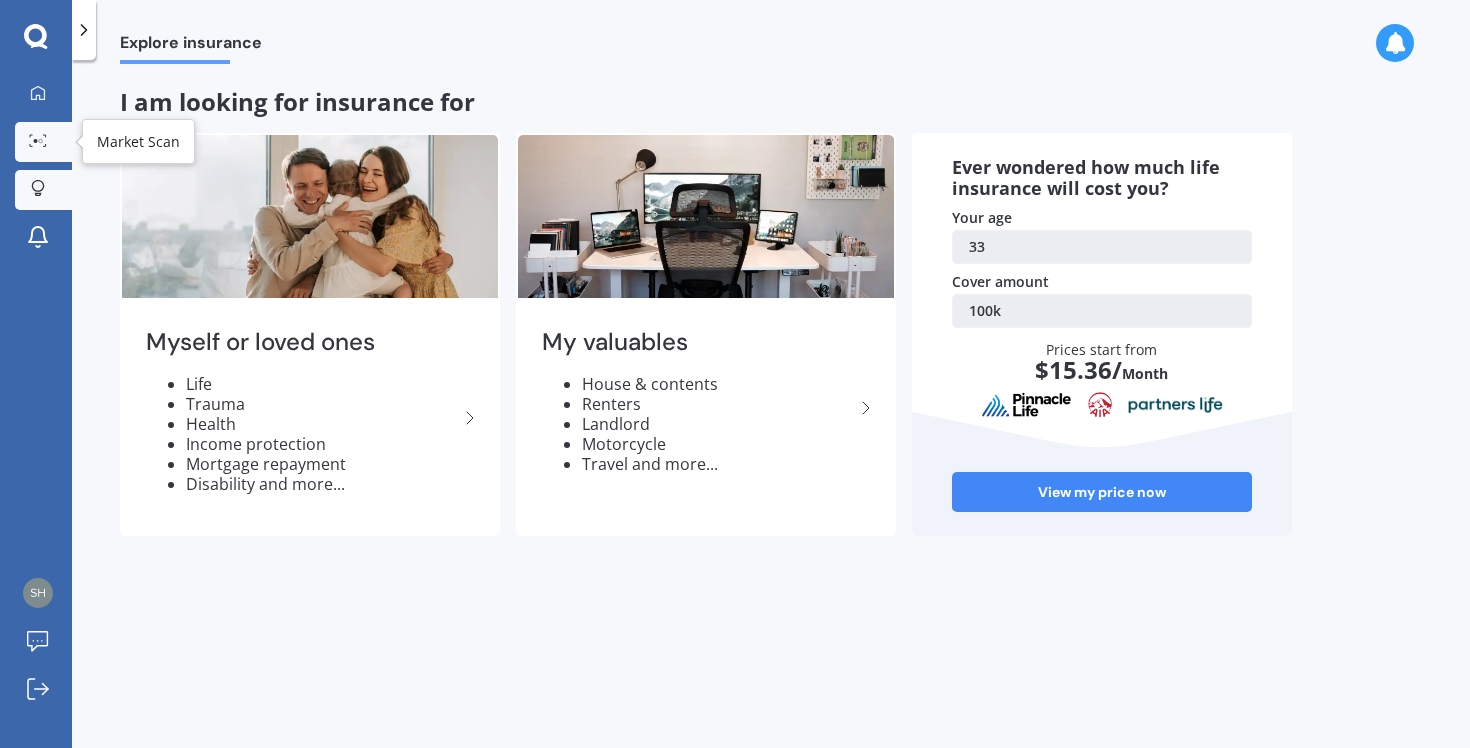 click on "Market Scan" at bounding box center [43, 142] 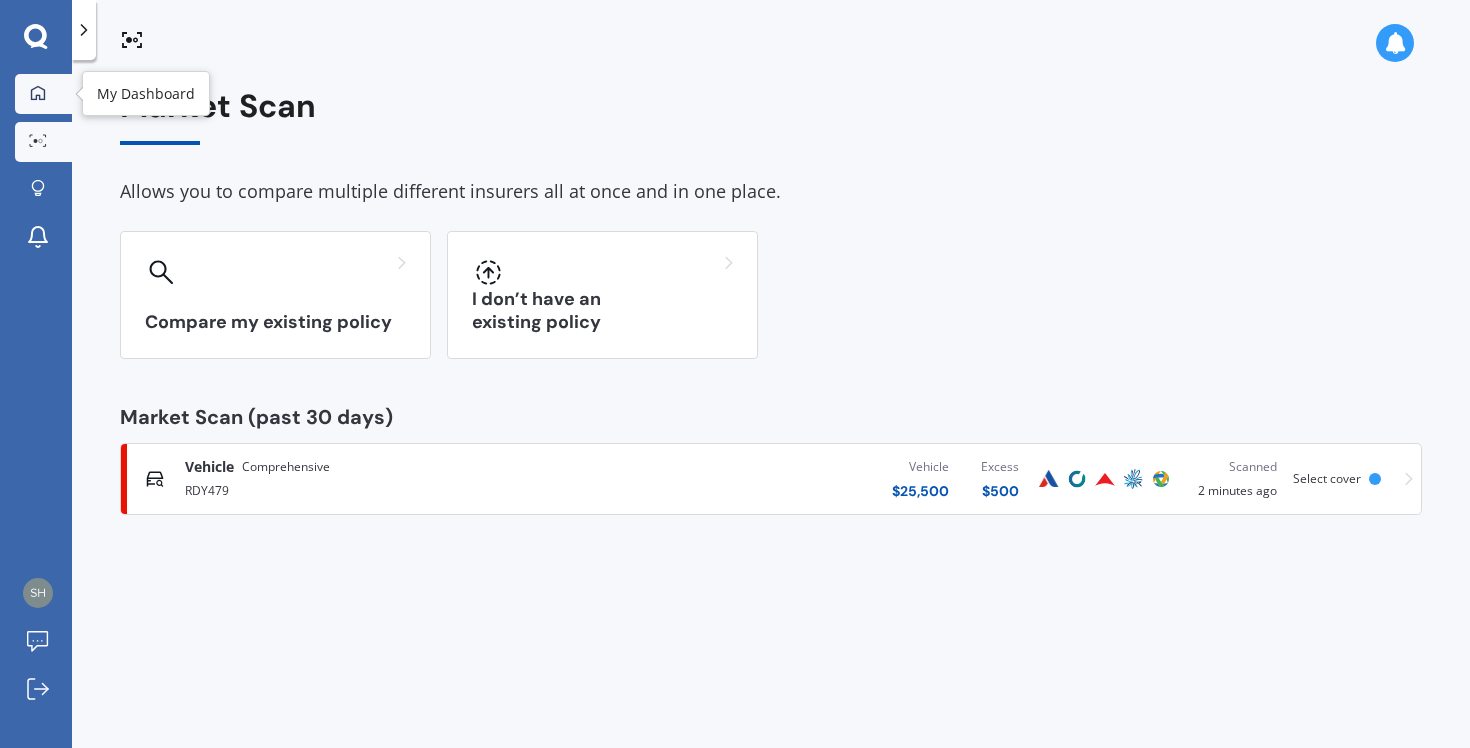 click at bounding box center (38, 94) 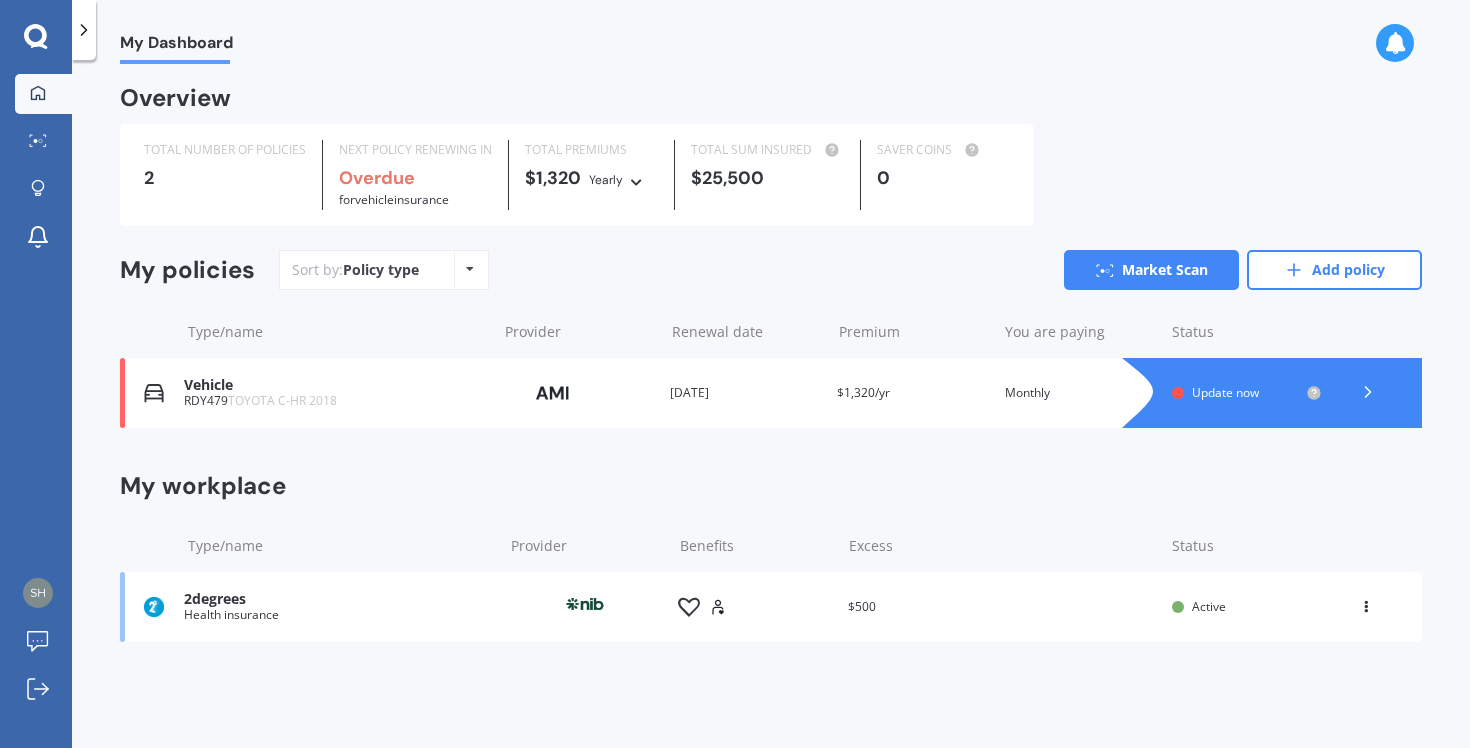 click at bounding box center [1395, 43] 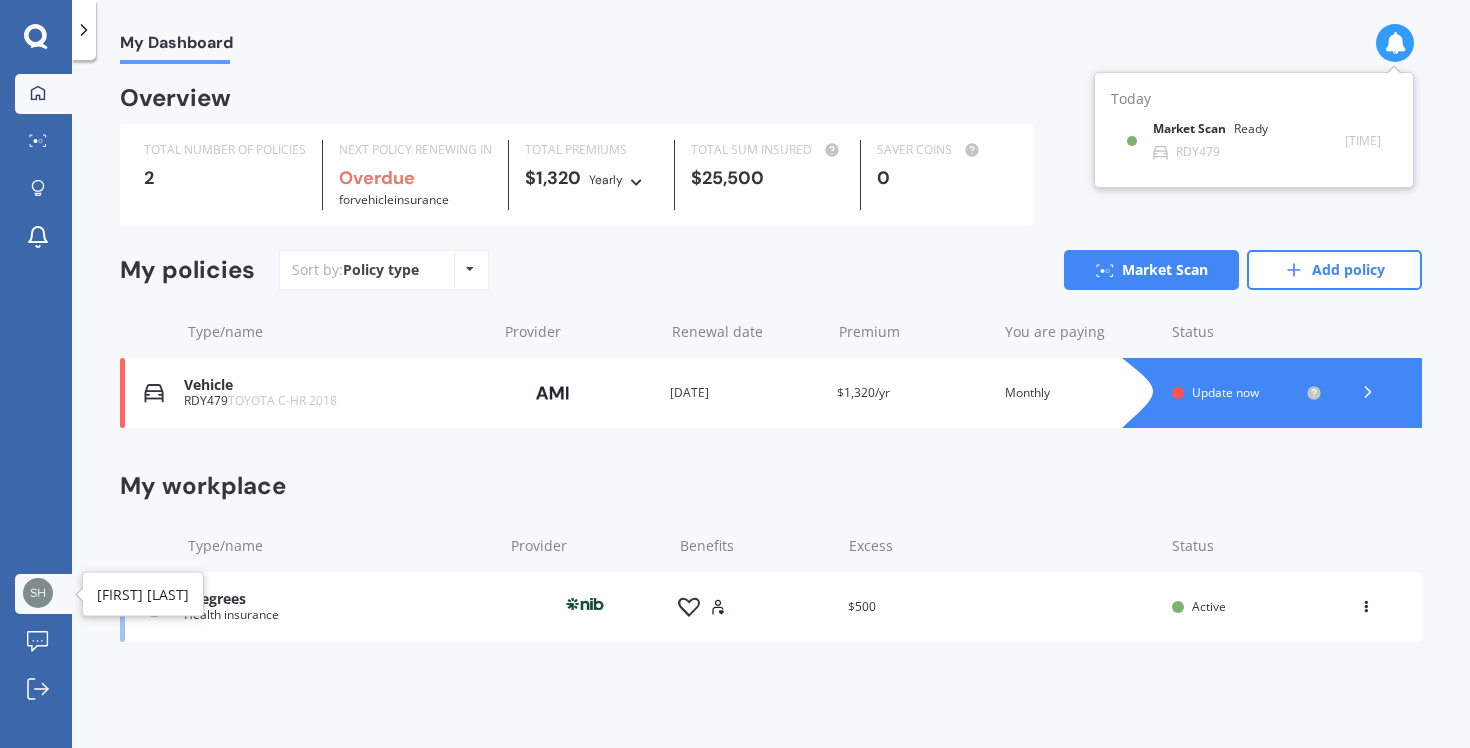 click at bounding box center (38, 593) 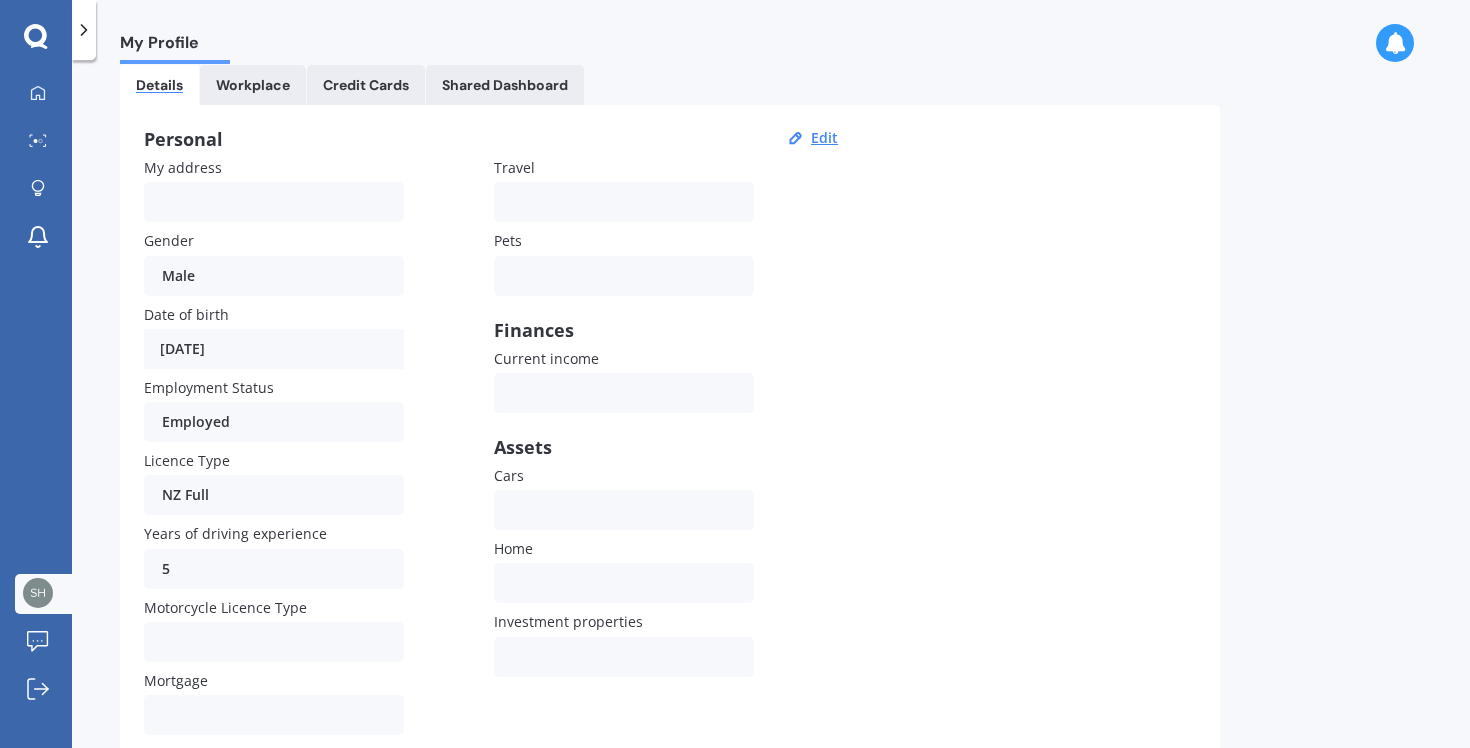 scroll, scrollTop: 0, scrollLeft: 0, axis: both 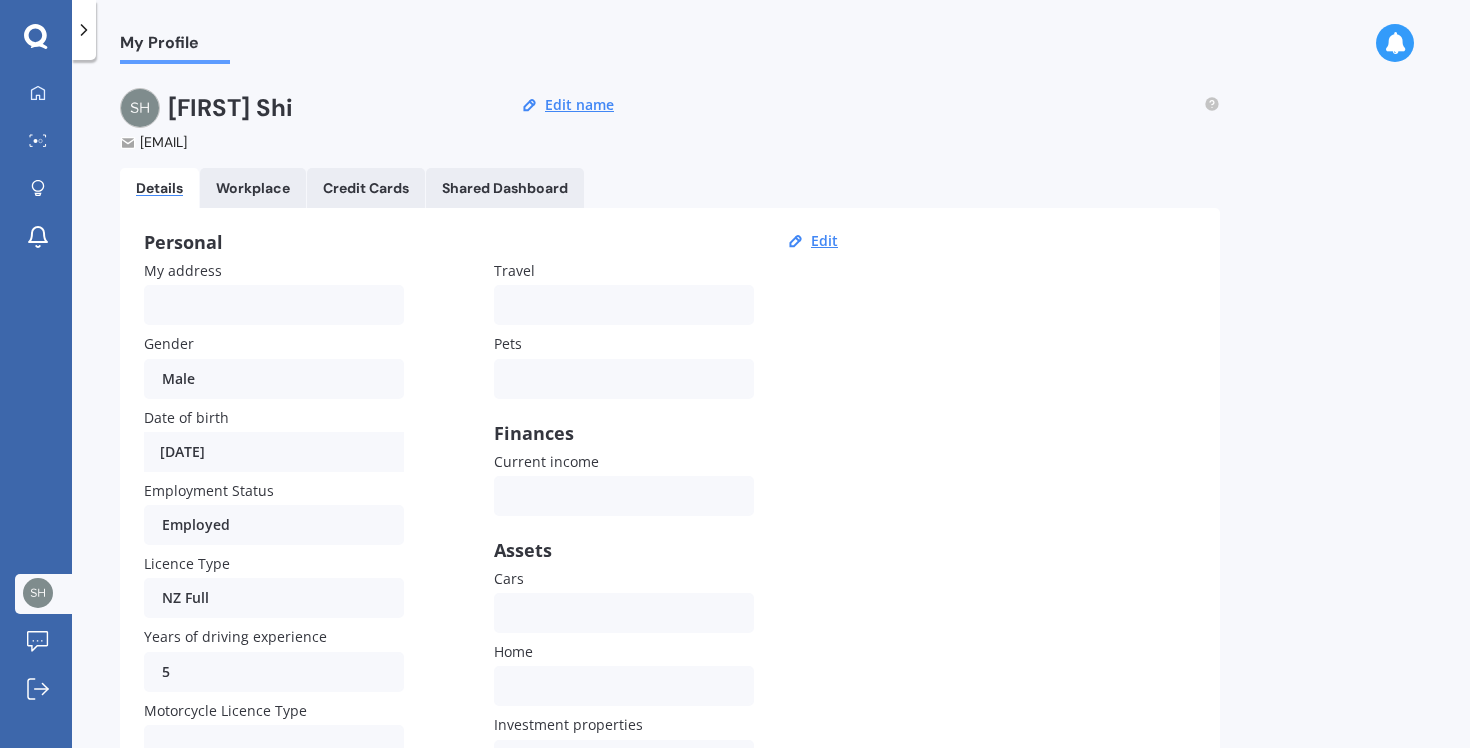 click on "Workplace" at bounding box center [253, 188] 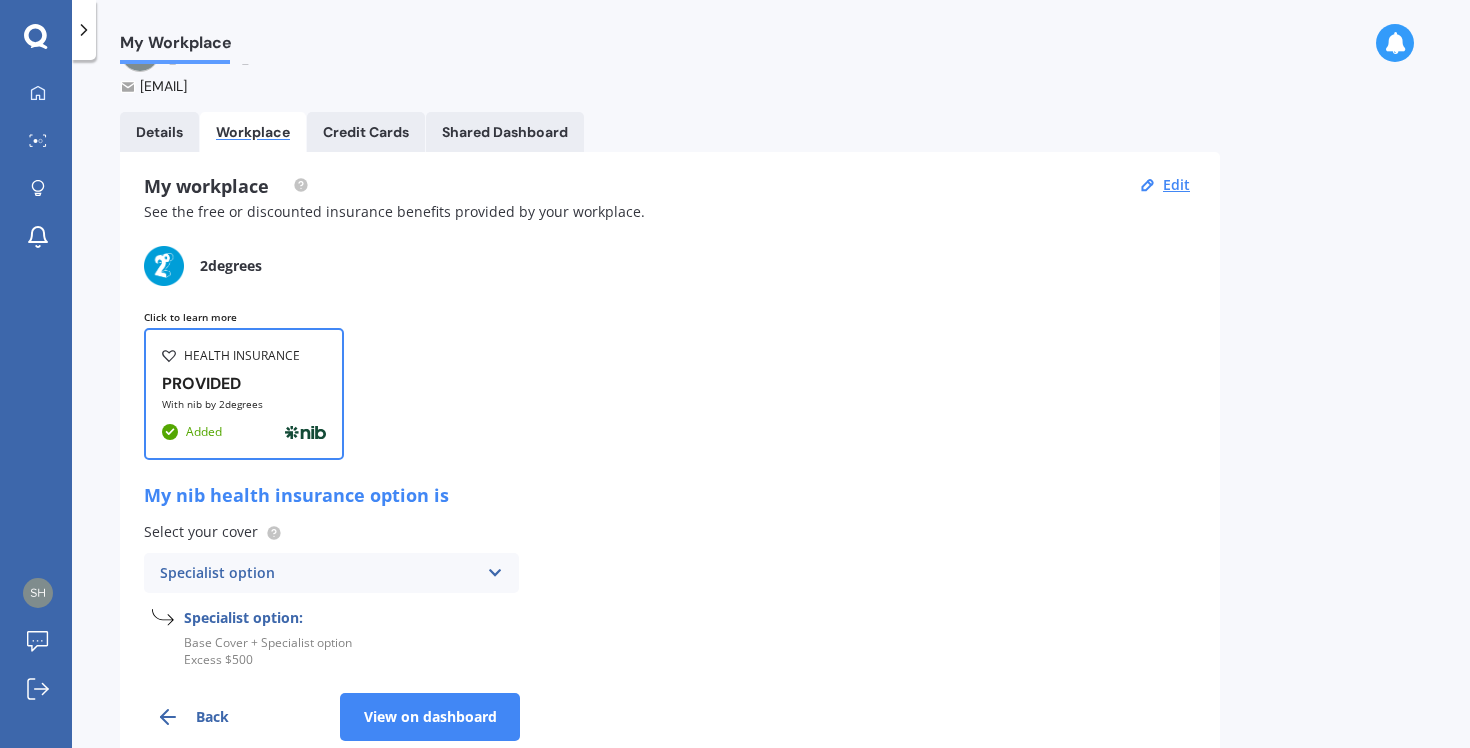 scroll, scrollTop: 0, scrollLeft: 0, axis: both 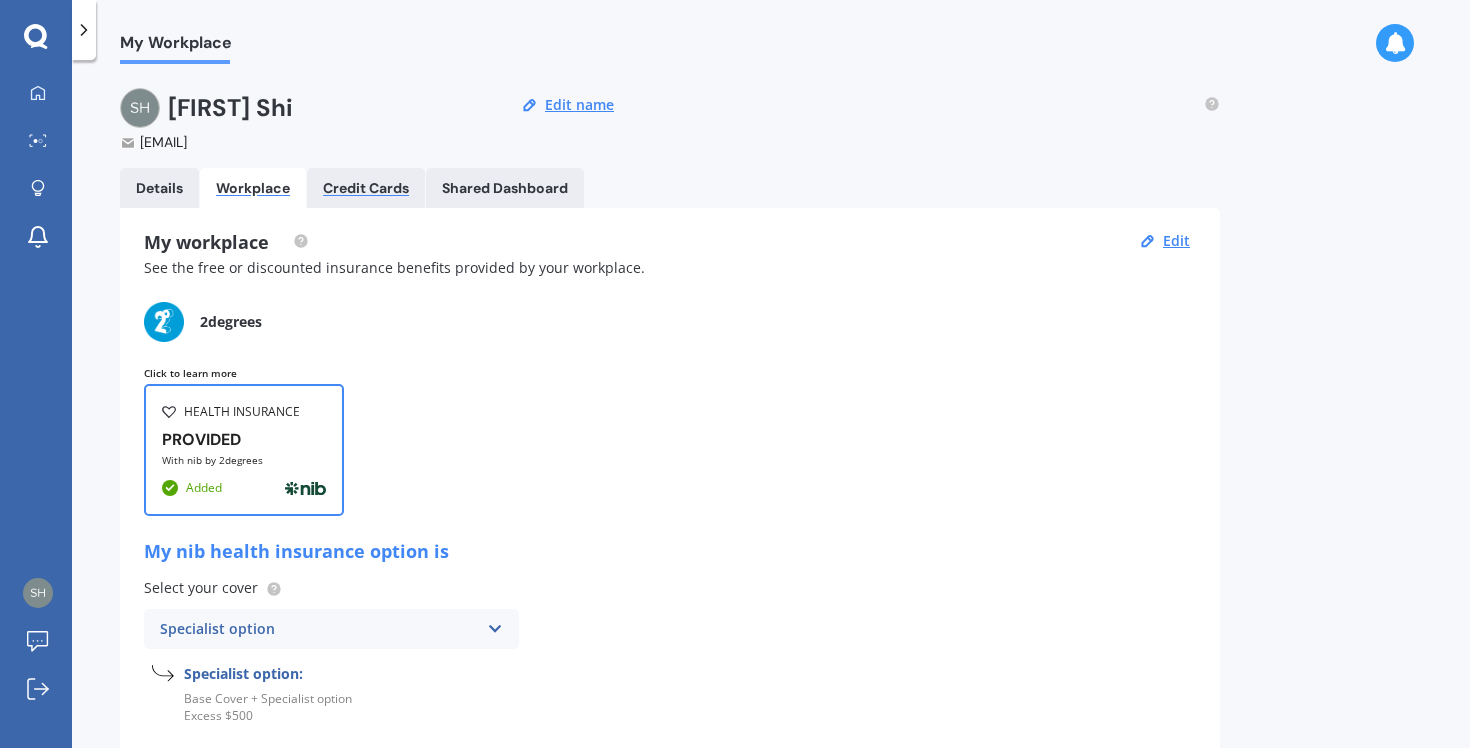 click on "Credit Cards" at bounding box center [366, 188] 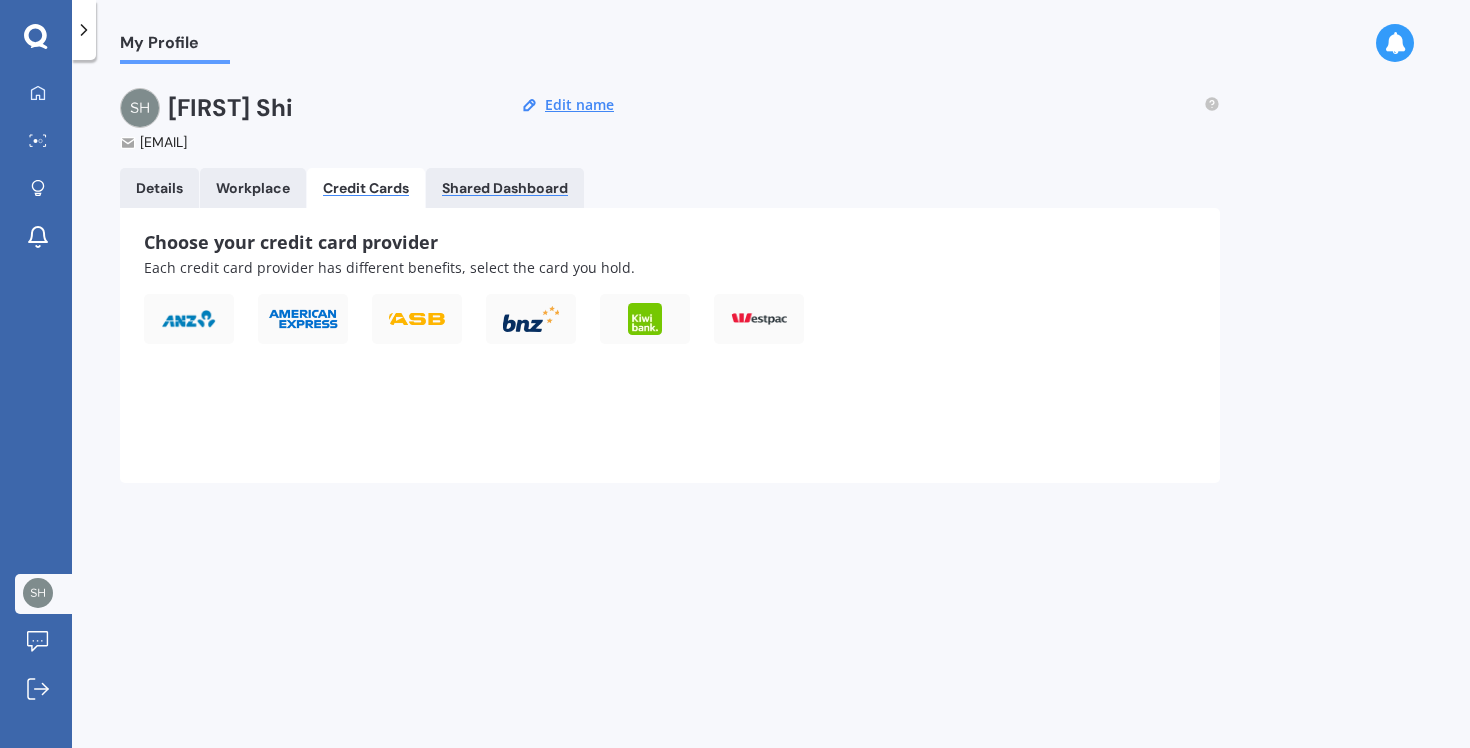 click on "Shared Dashboard" at bounding box center (505, 188) 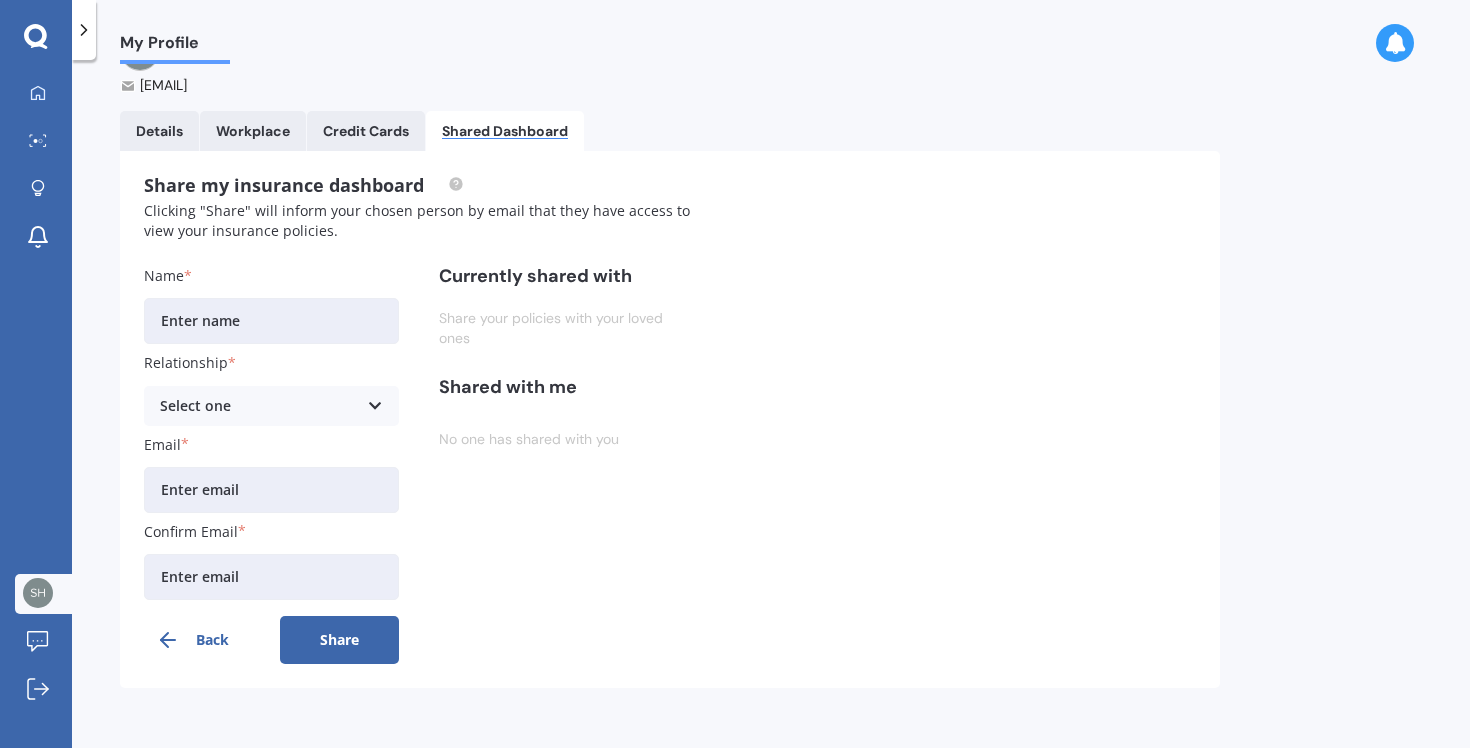 scroll, scrollTop: 0, scrollLeft: 0, axis: both 